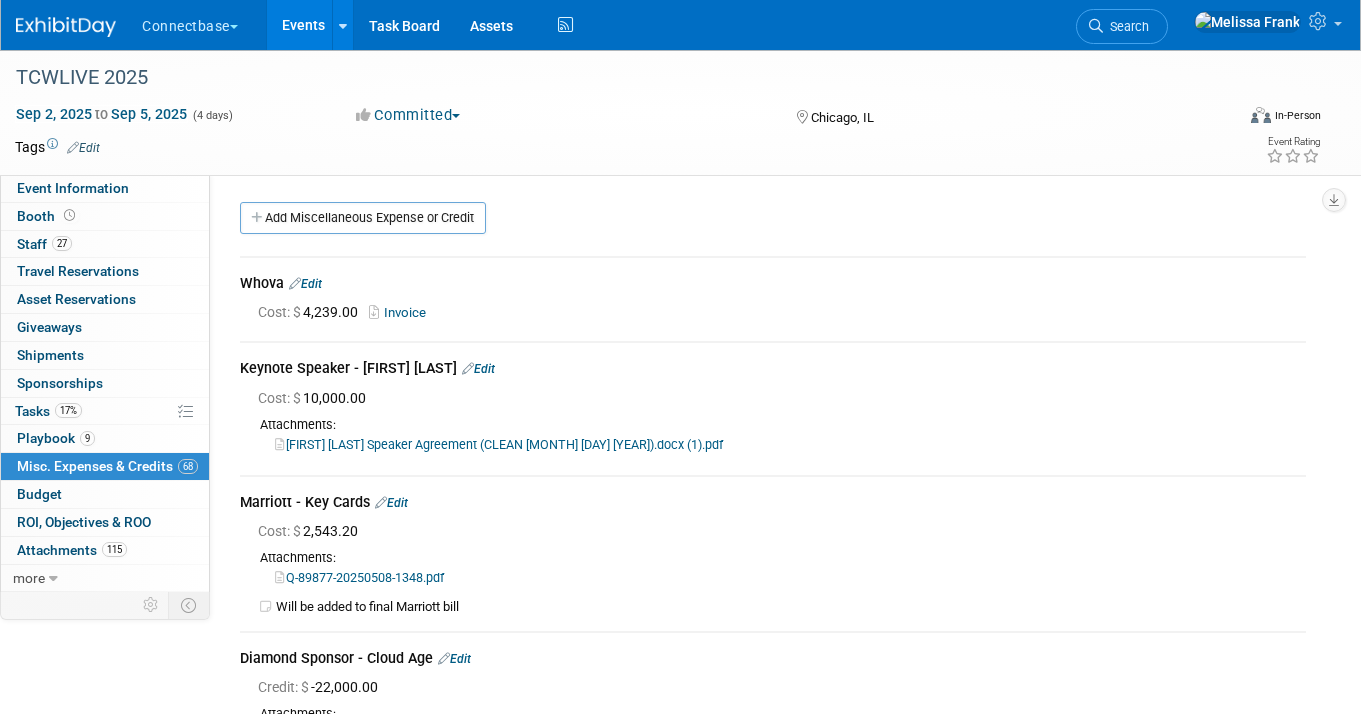 scroll, scrollTop: 18528, scrollLeft: 0, axis: vertical 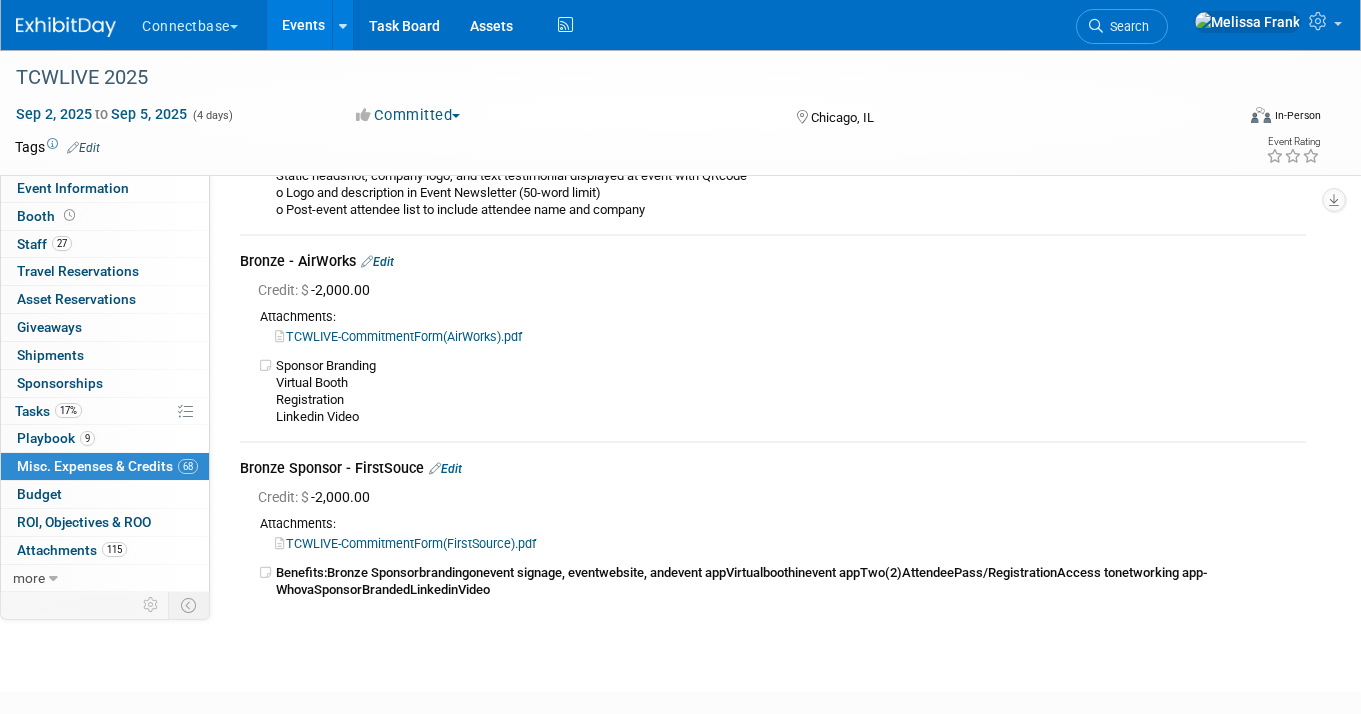 click on "Events" at bounding box center (303, 25) 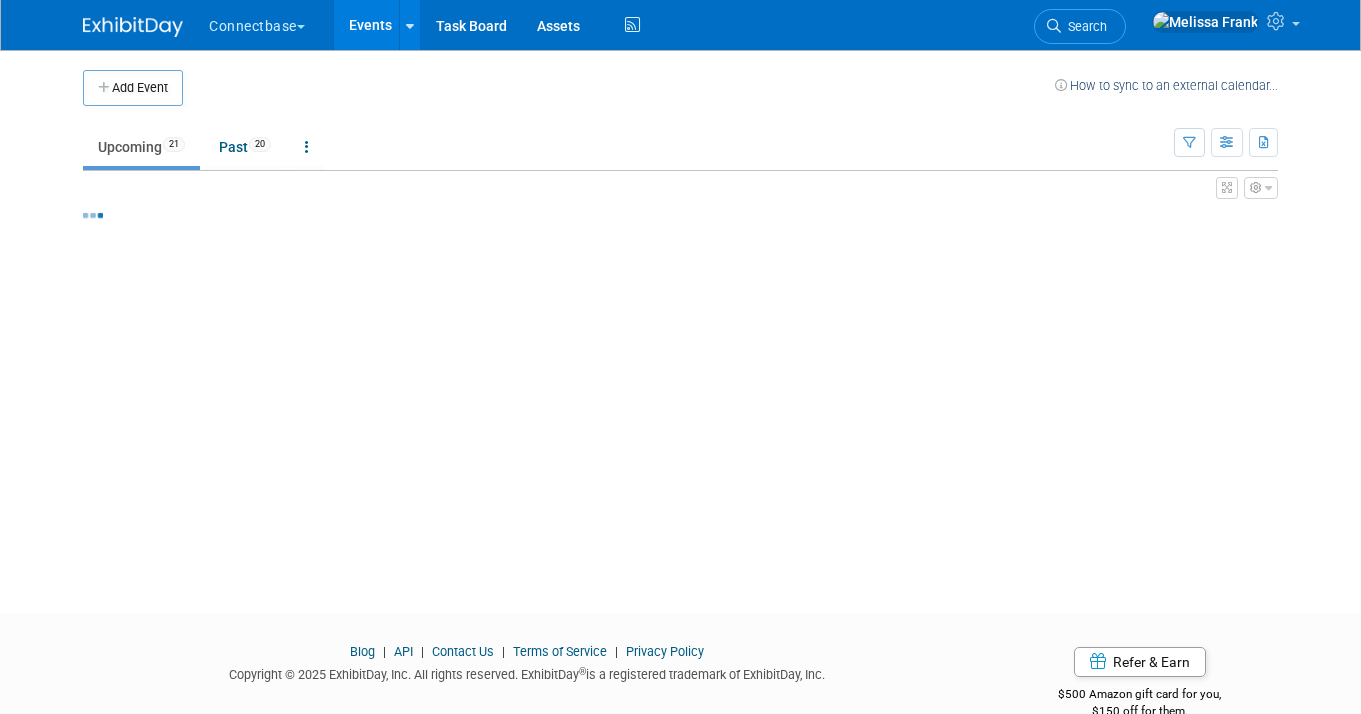 scroll, scrollTop: 0, scrollLeft: 0, axis: both 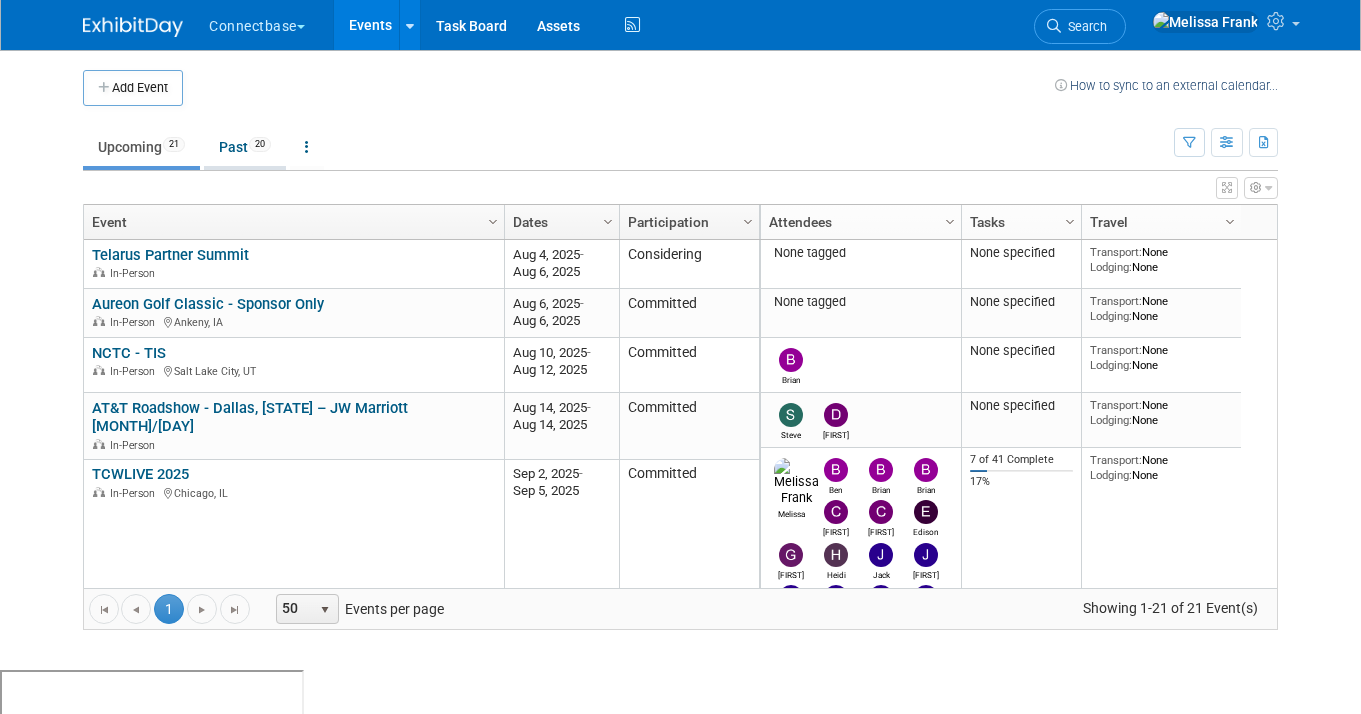 click on "Past
20" at bounding box center [245, 147] 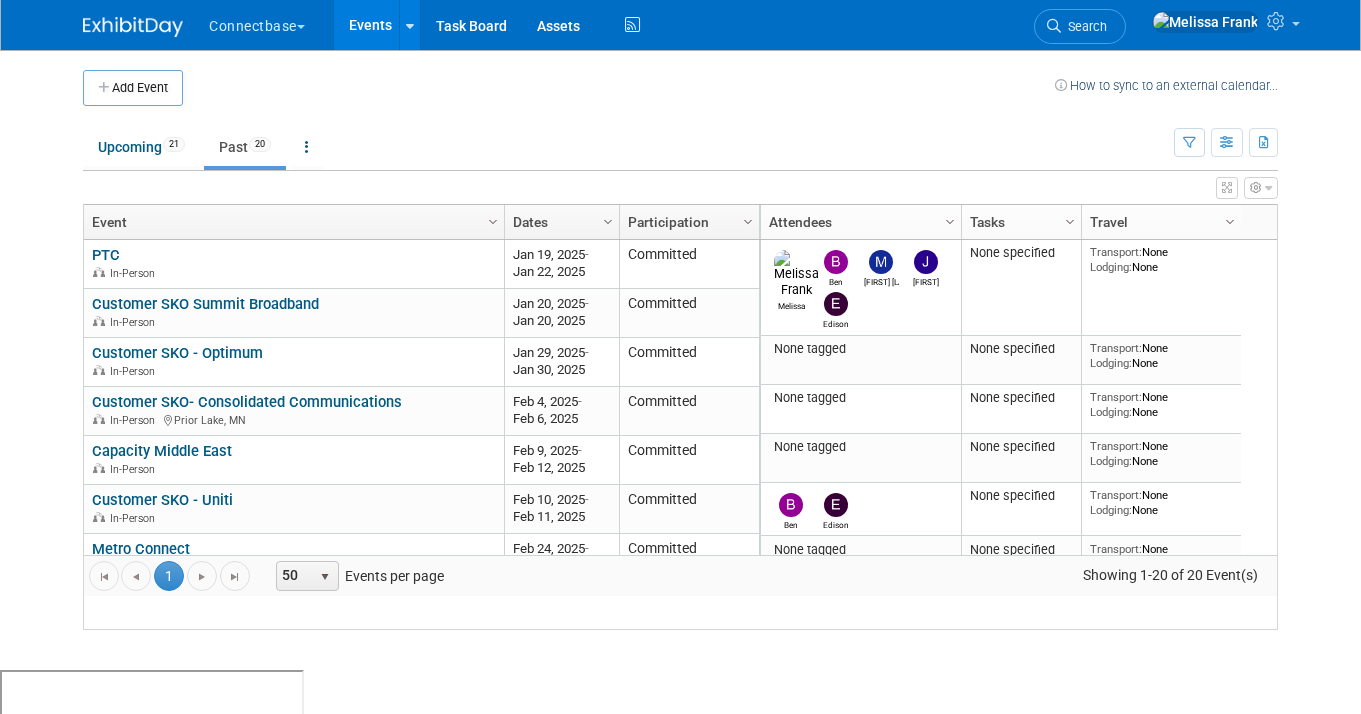 scroll, scrollTop: 0, scrollLeft: 0, axis: both 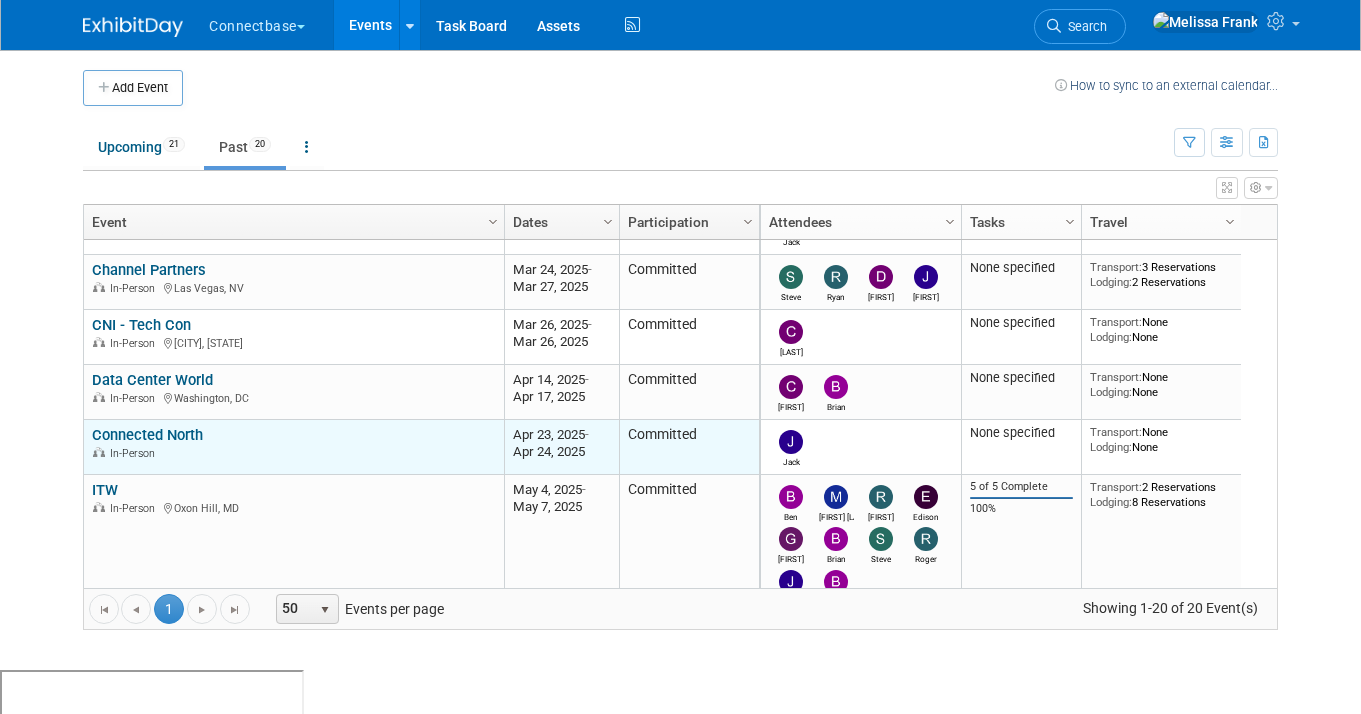 click on "Connected North" at bounding box center [147, 435] 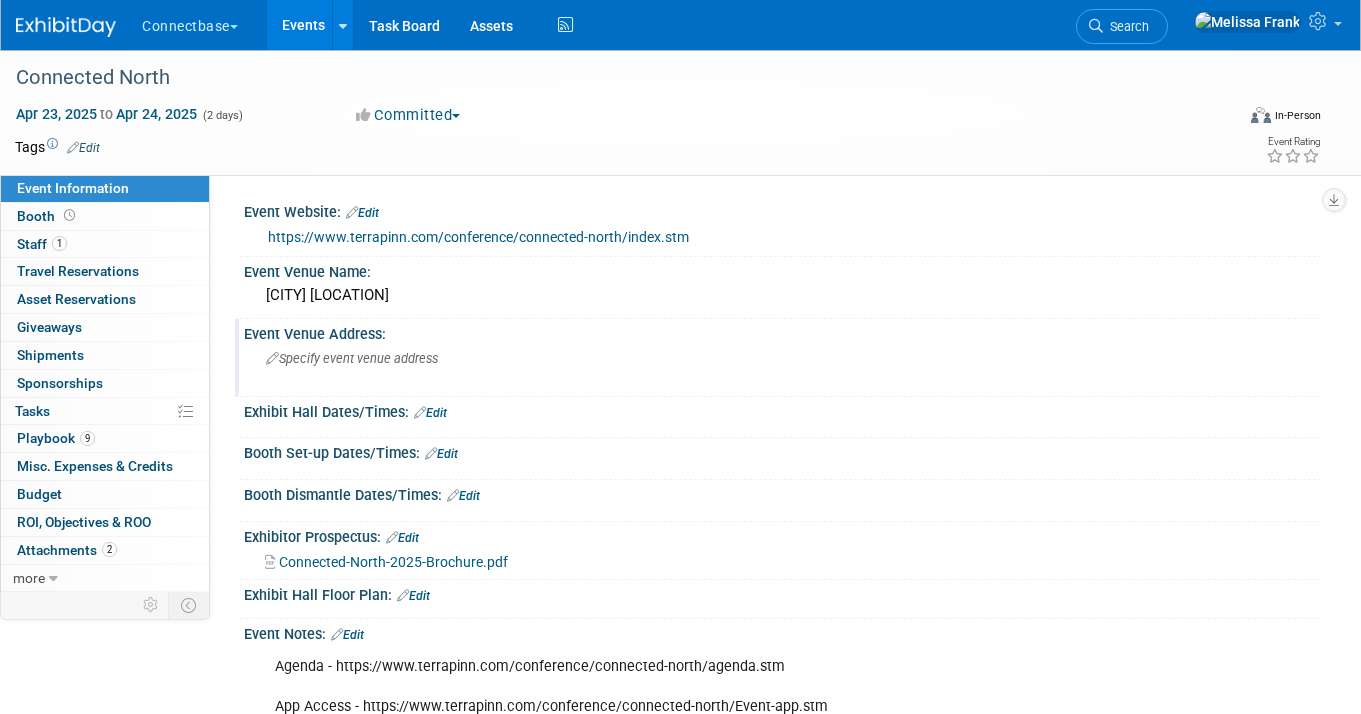 scroll, scrollTop: 0, scrollLeft: 0, axis: both 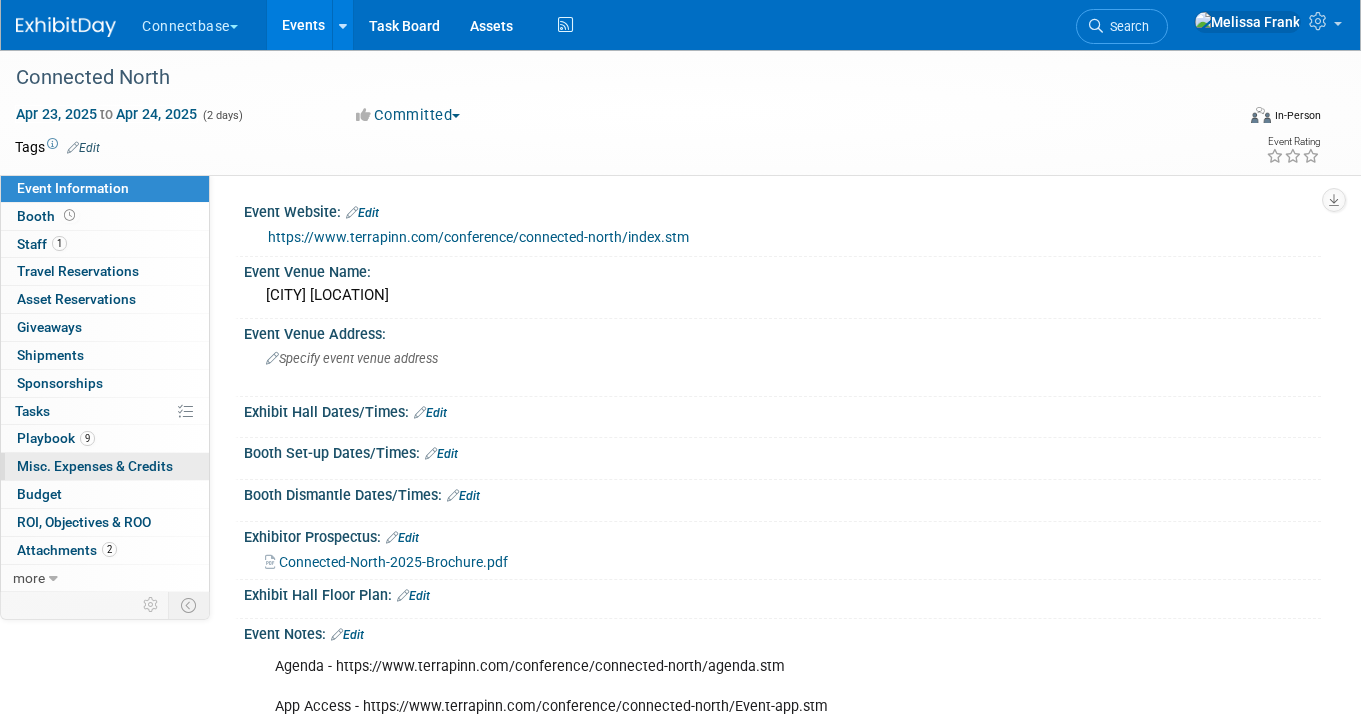 click on "Misc. Expenses & Credits 0" at bounding box center (95, 466) 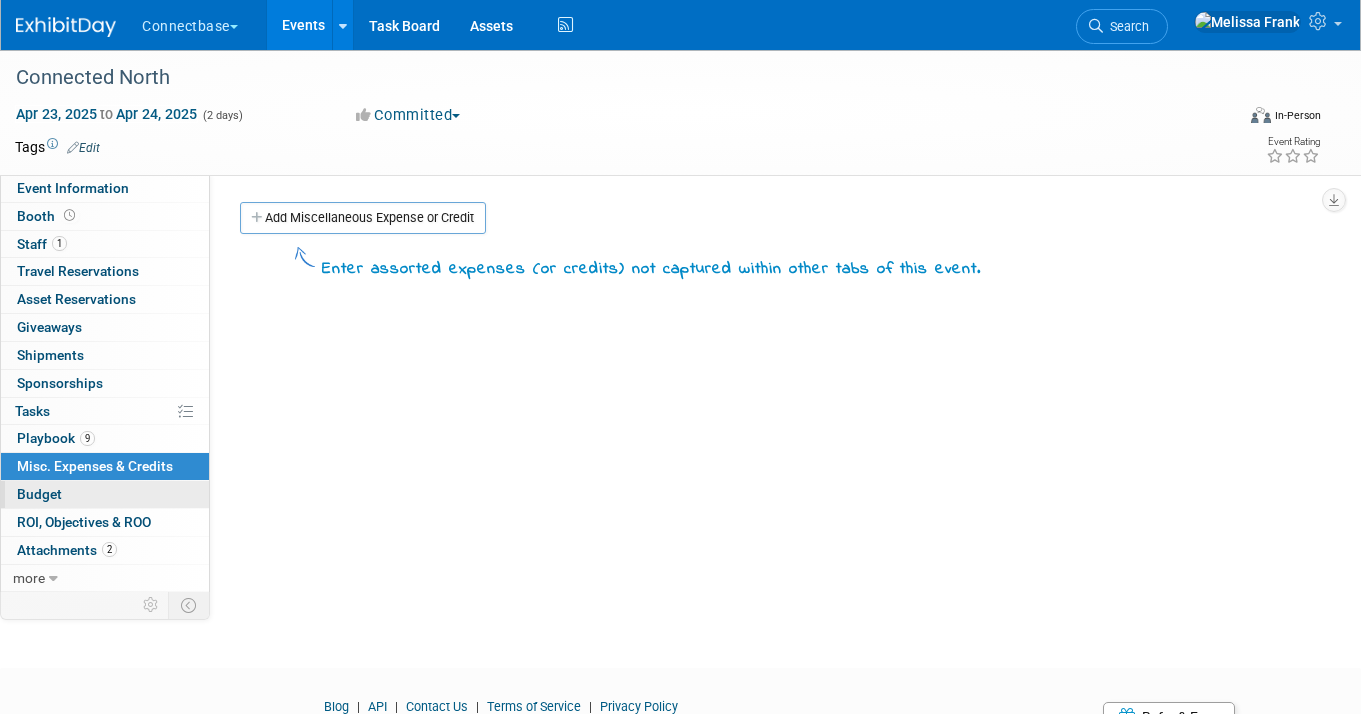 click on "Budget" at bounding box center (105, 494) 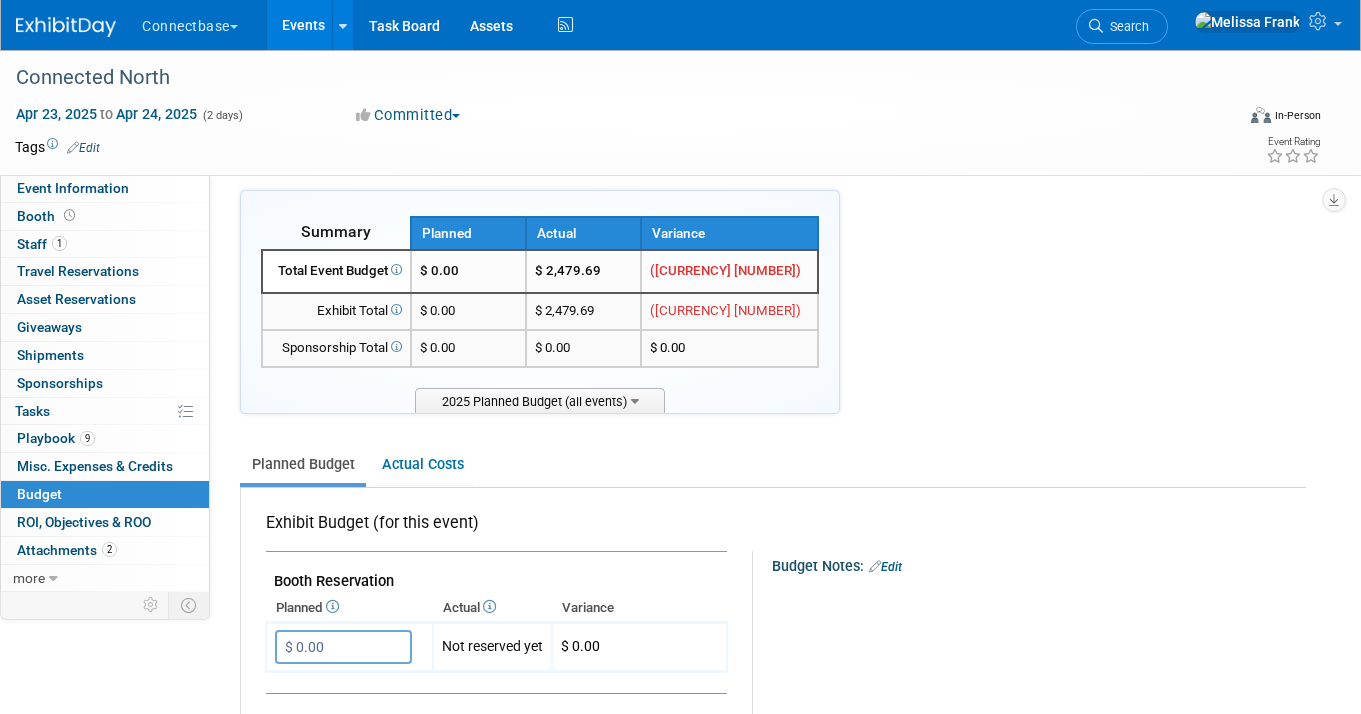 scroll, scrollTop: 0, scrollLeft: 0, axis: both 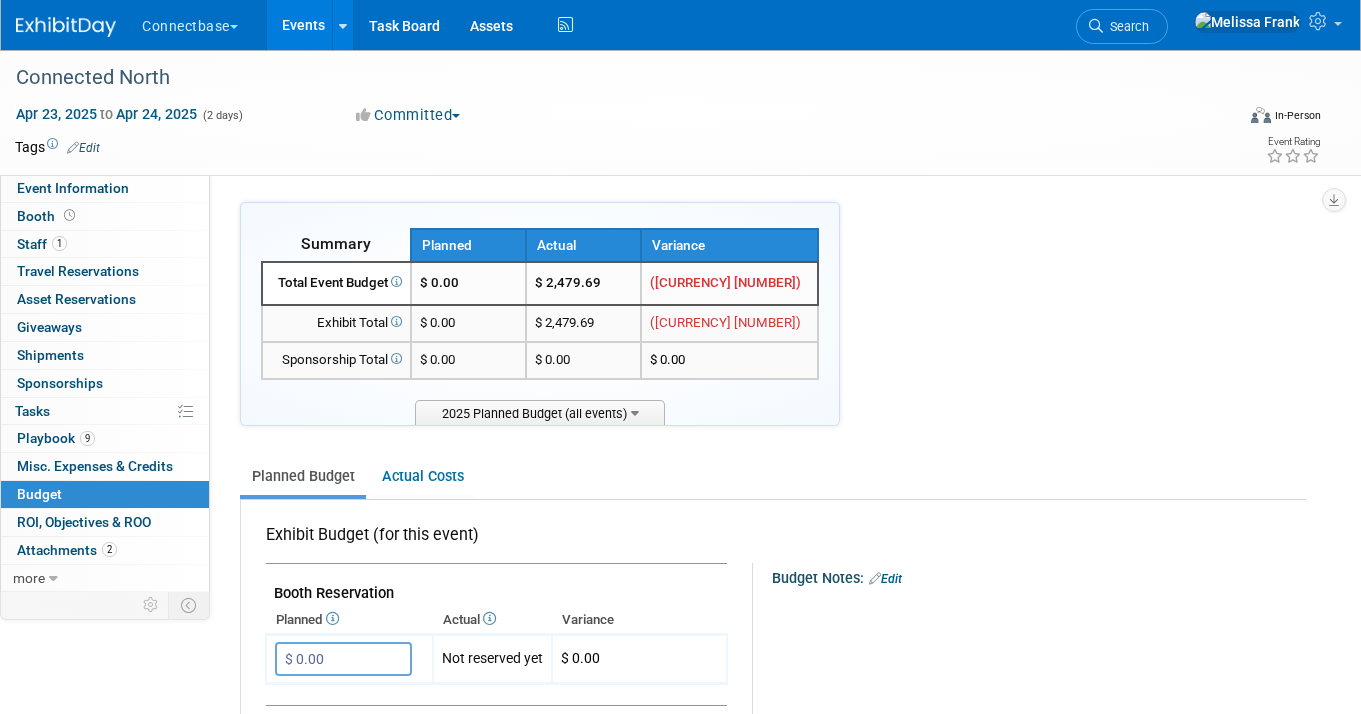 drag, startPoint x: 650, startPoint y: 284, endPoint x: 580, endPoint y: 283, distance: 70.00714 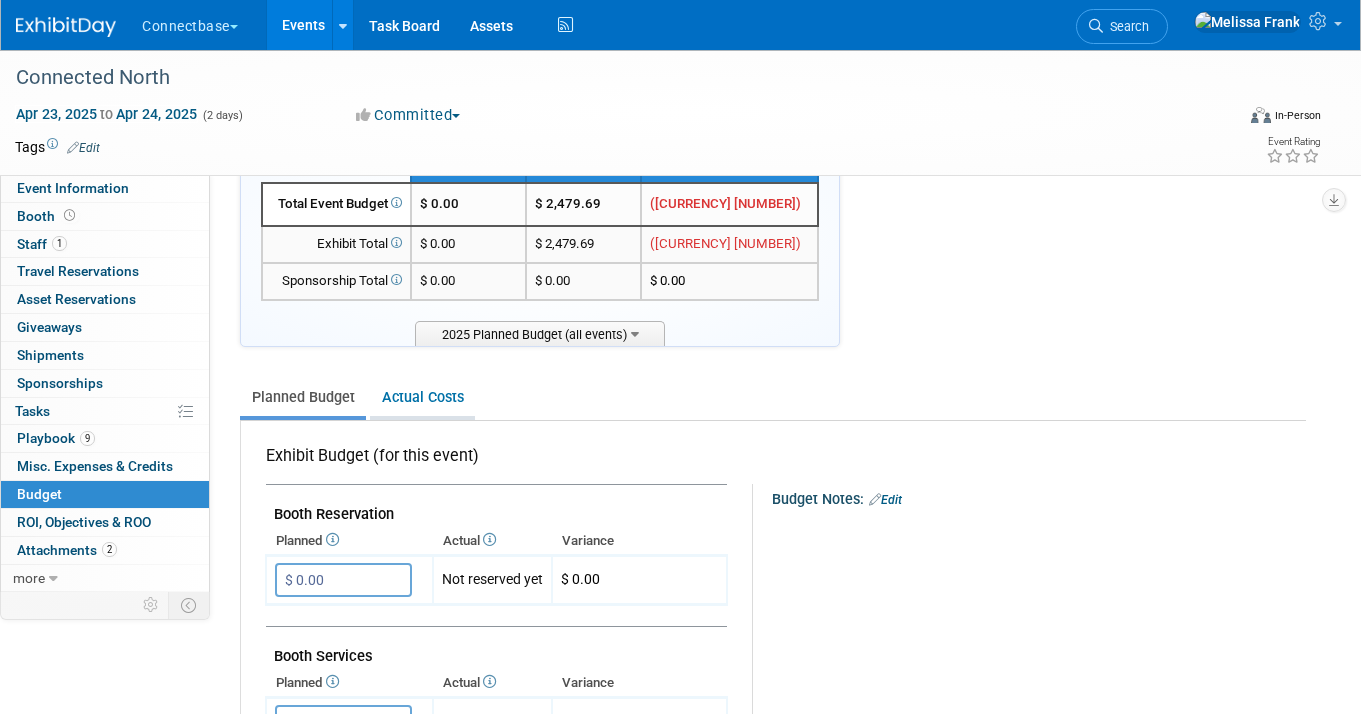 scroll, scrollTop: 0, scrollLeft: 0, axis: both 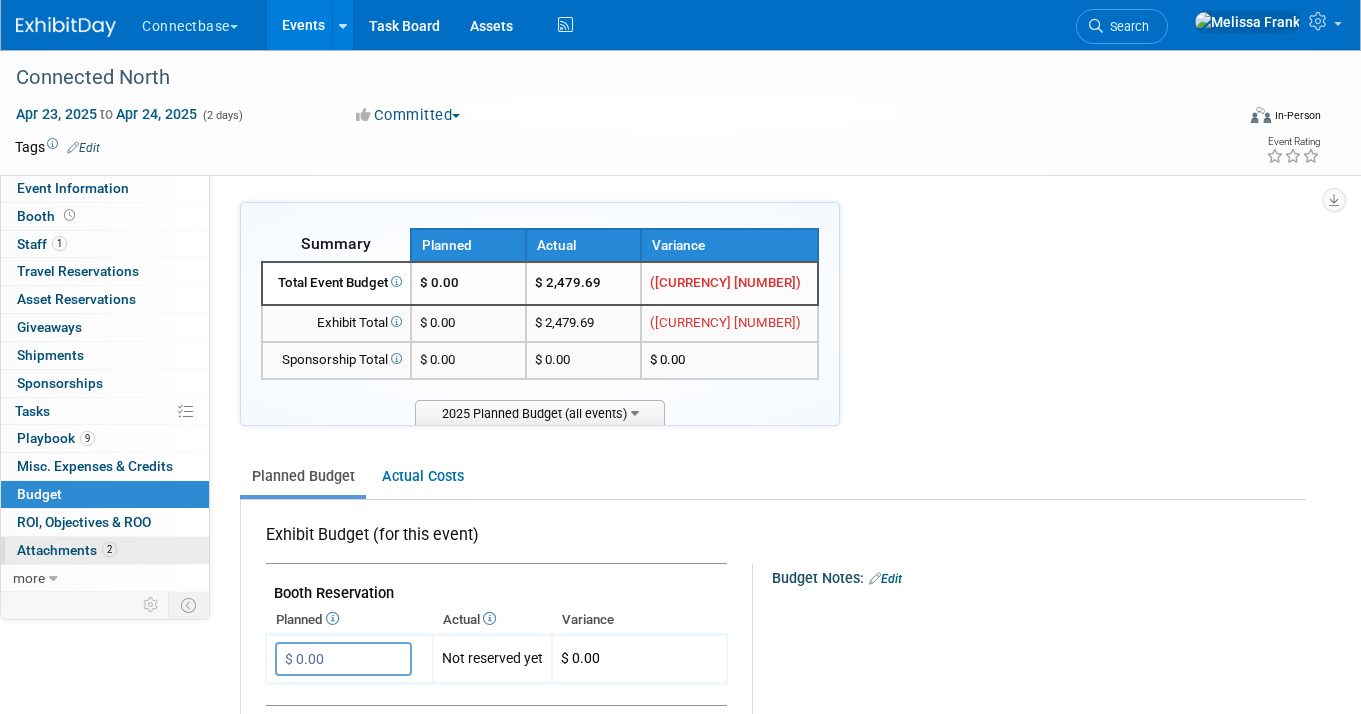 click on "Attachments 2" at bounding box center [67, 550] 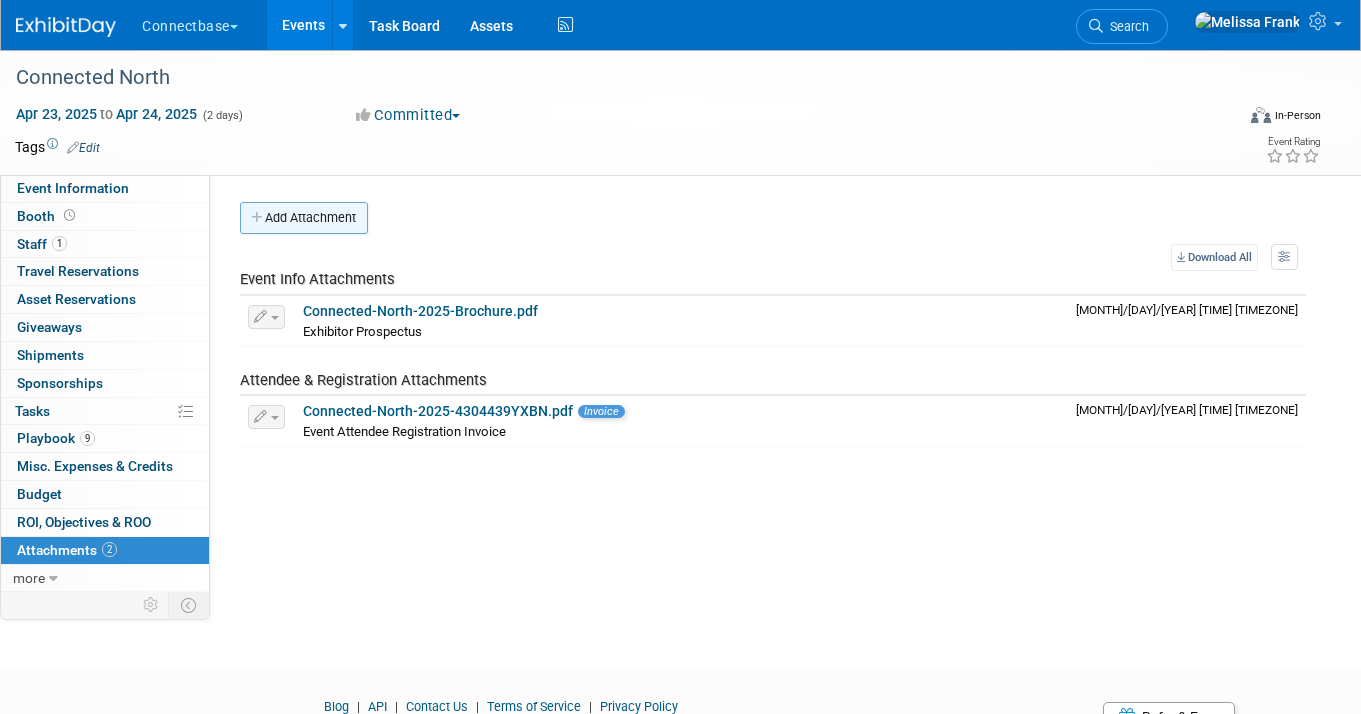 click on "Add Attachment" at bounding box center [304, 218] 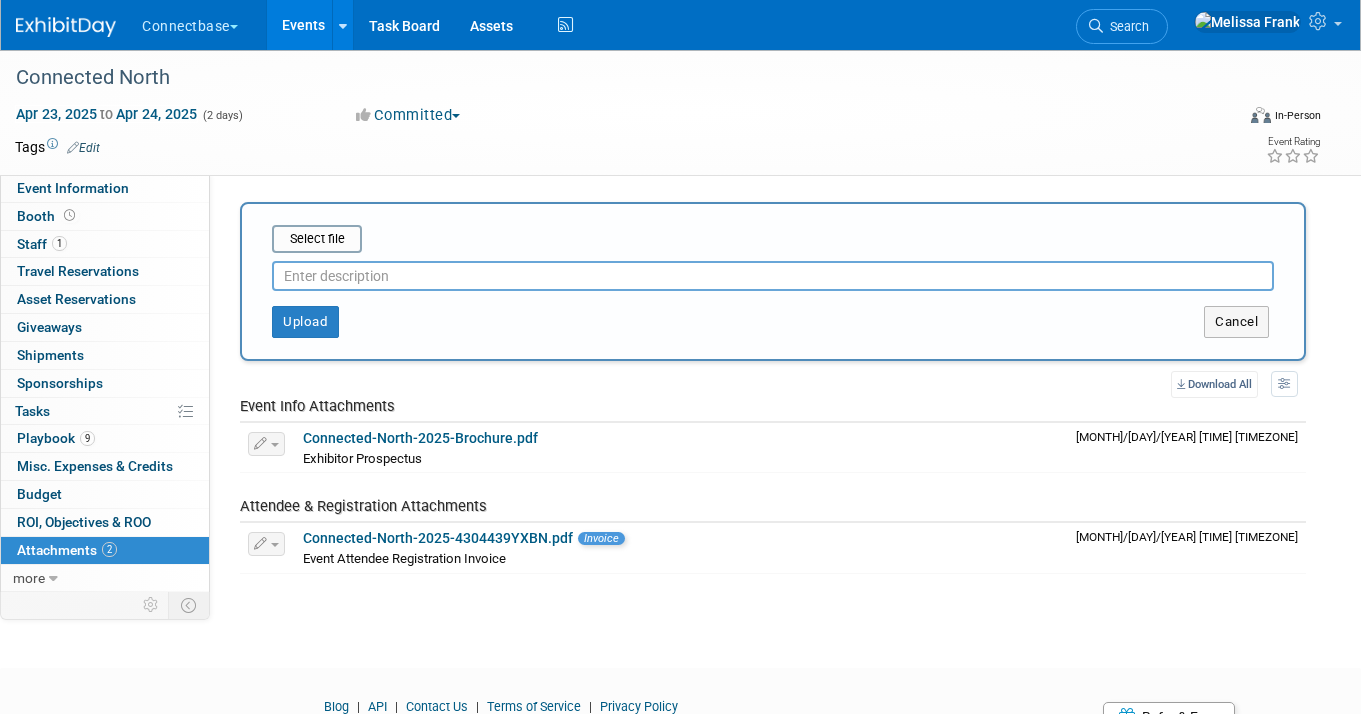 click at bounding box center (773, 276) 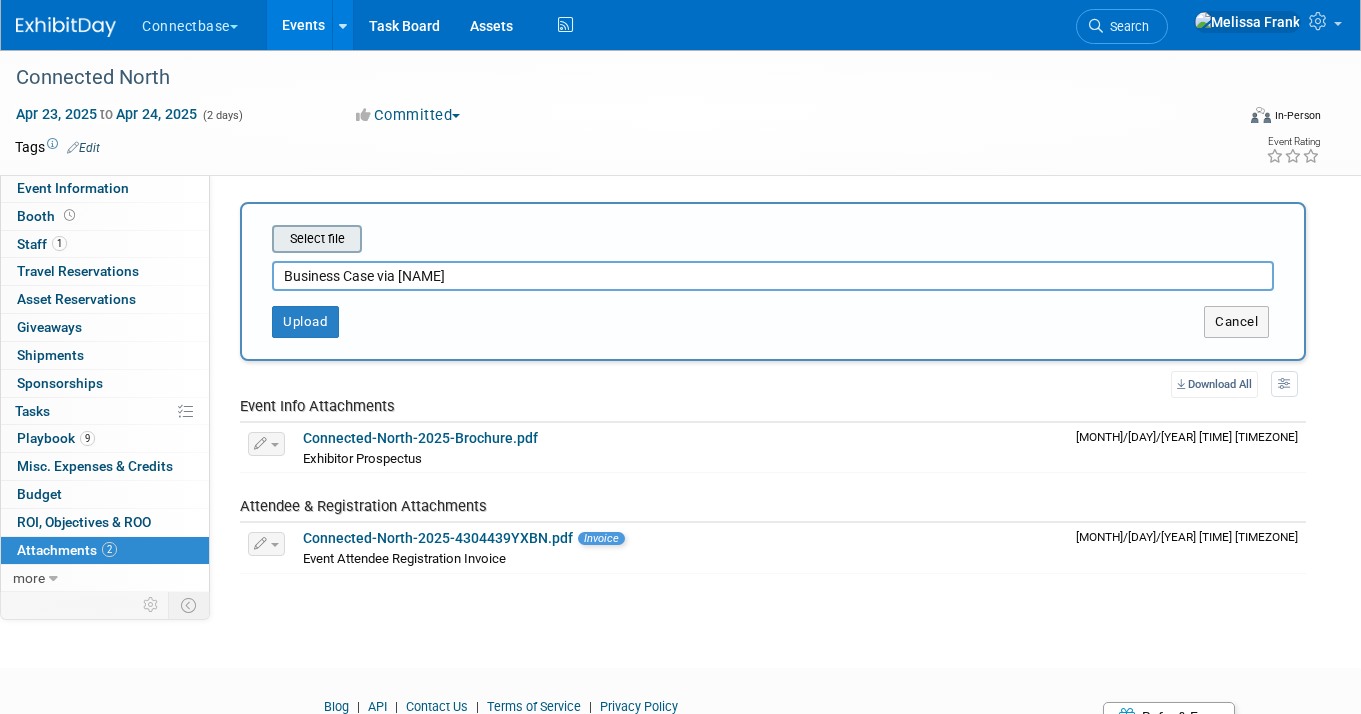 type on "Business Case via Jack" 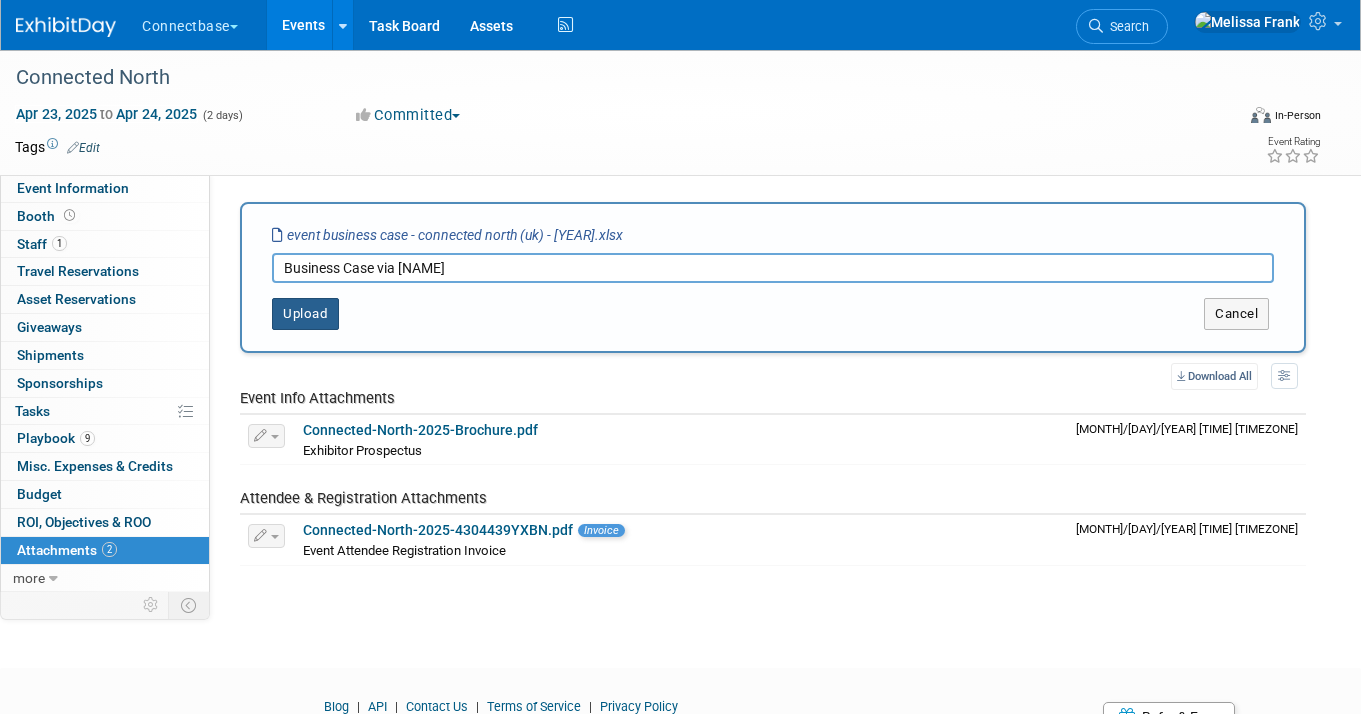 click on "Upload" at bounding box center [305, 314] 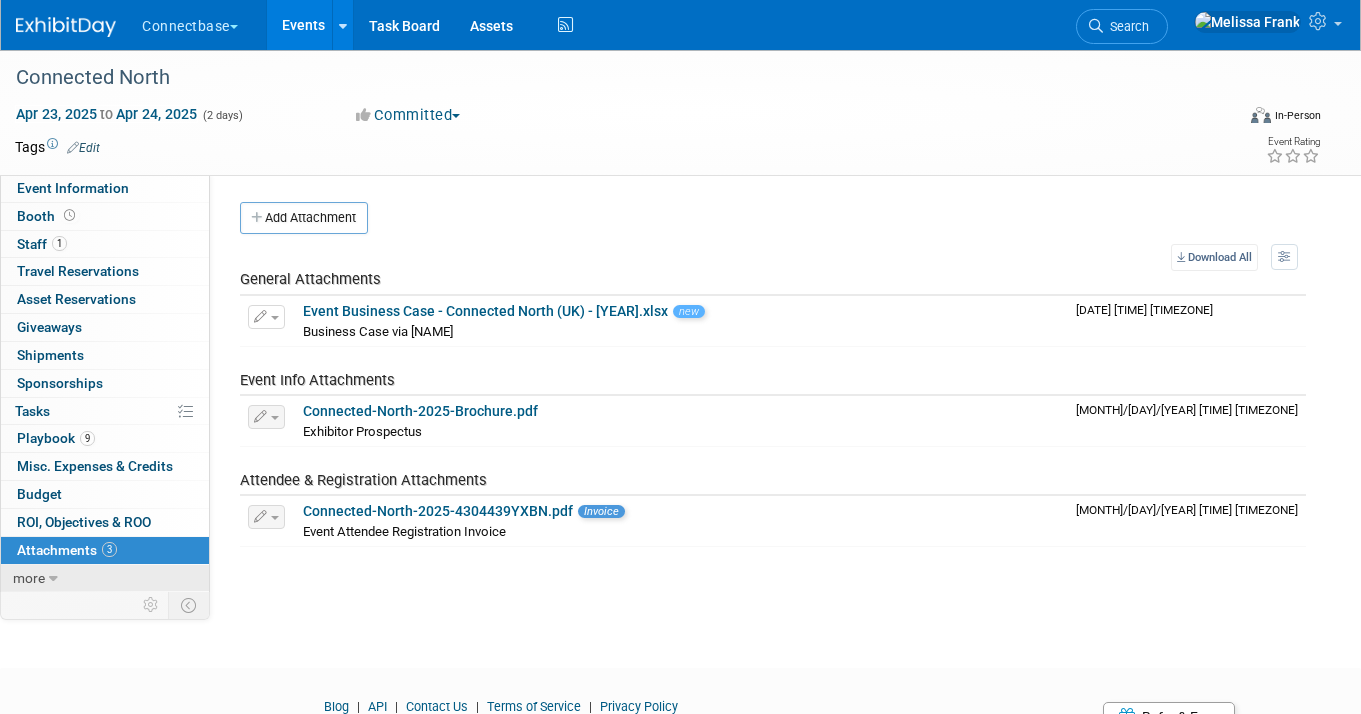 click on "more" at bounding box center (105, 578) 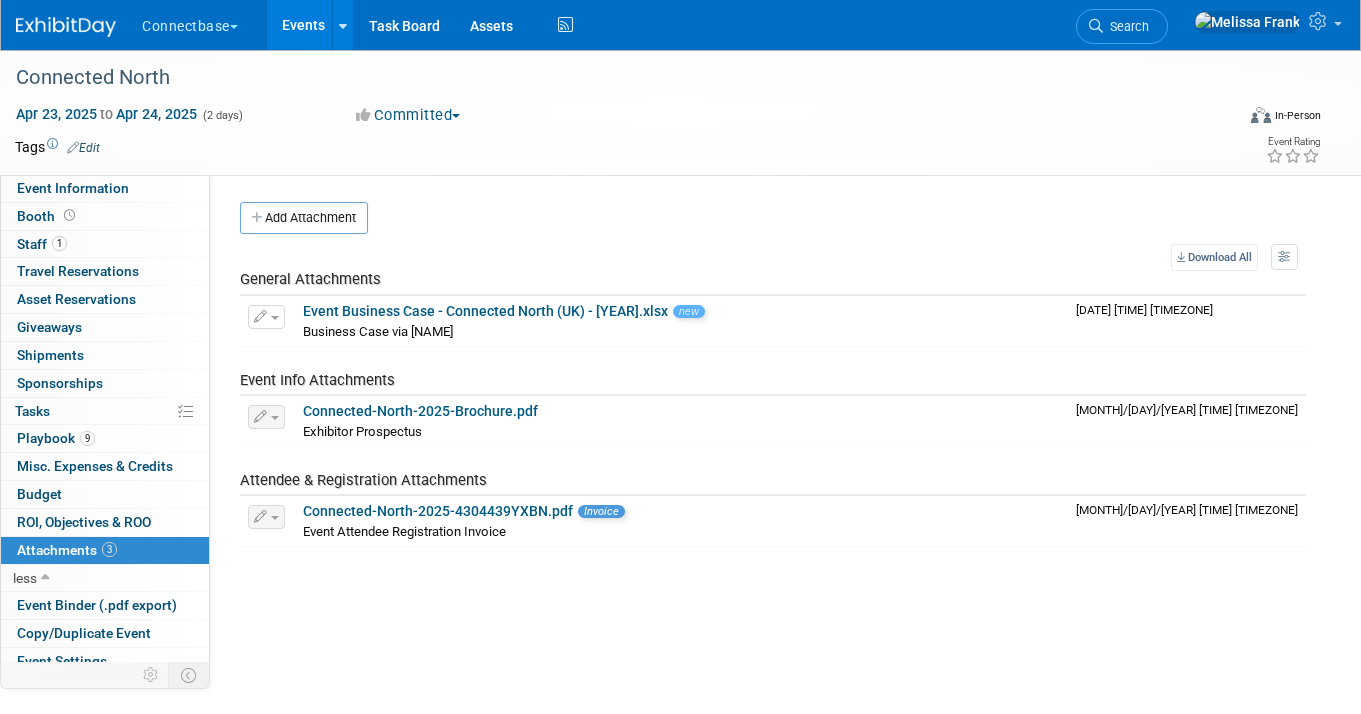 scroll, scrollTop: 69, scrollLeft: 0, axis: vertical 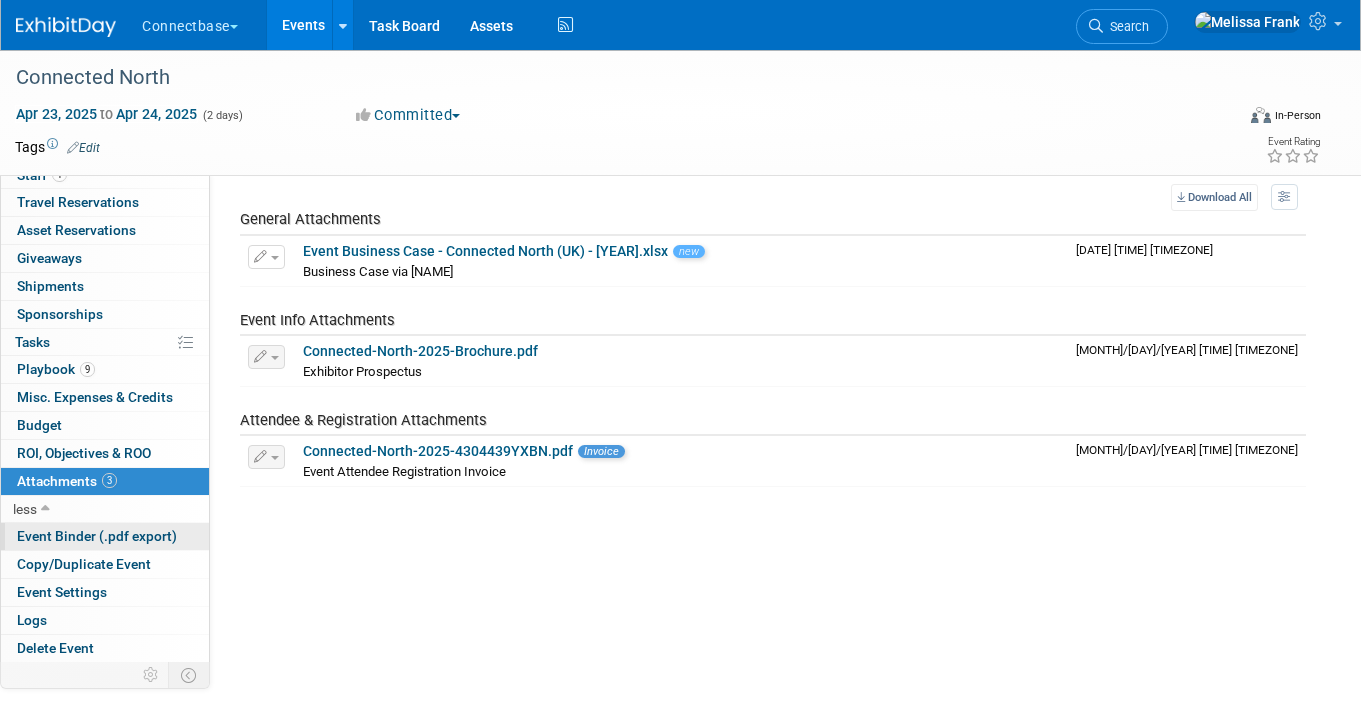 click on "Event Binder (.pdf export)" at bounding box center (97, 536) 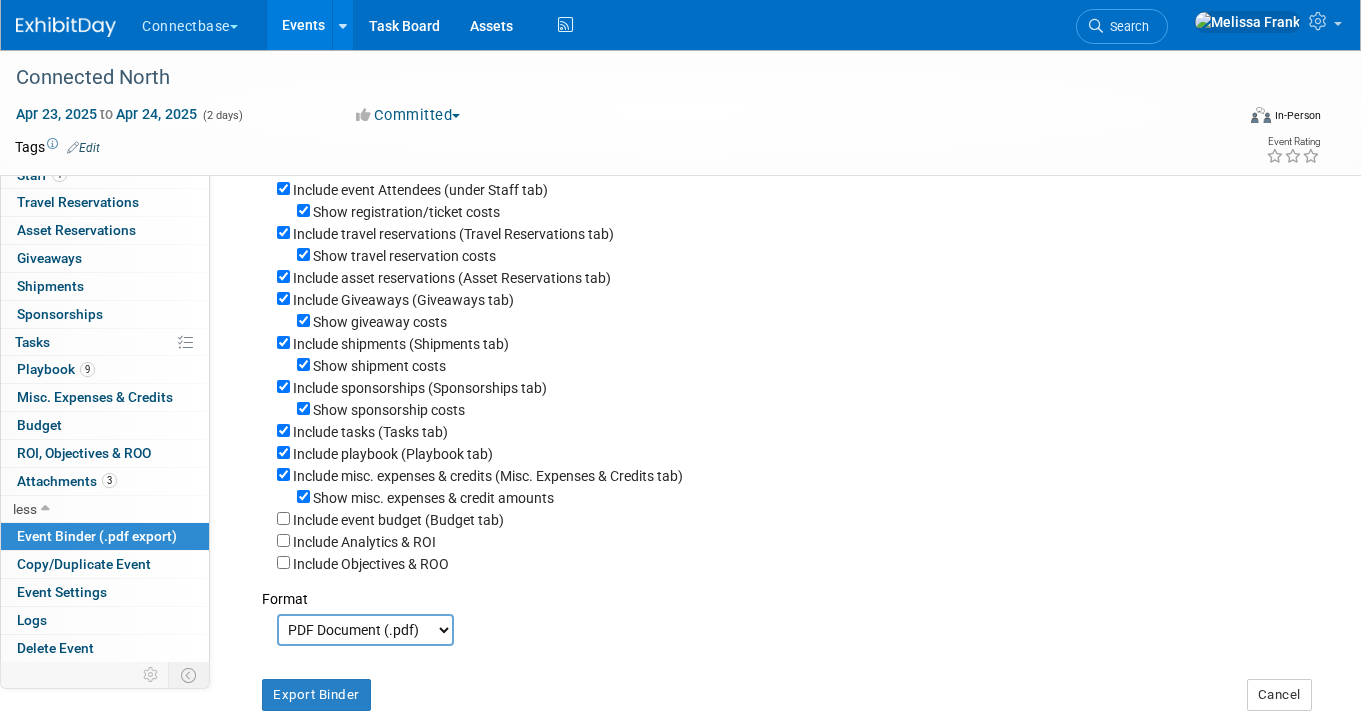 scroll, scrollTop: 459, scrollLeft: 0, axis: vertical 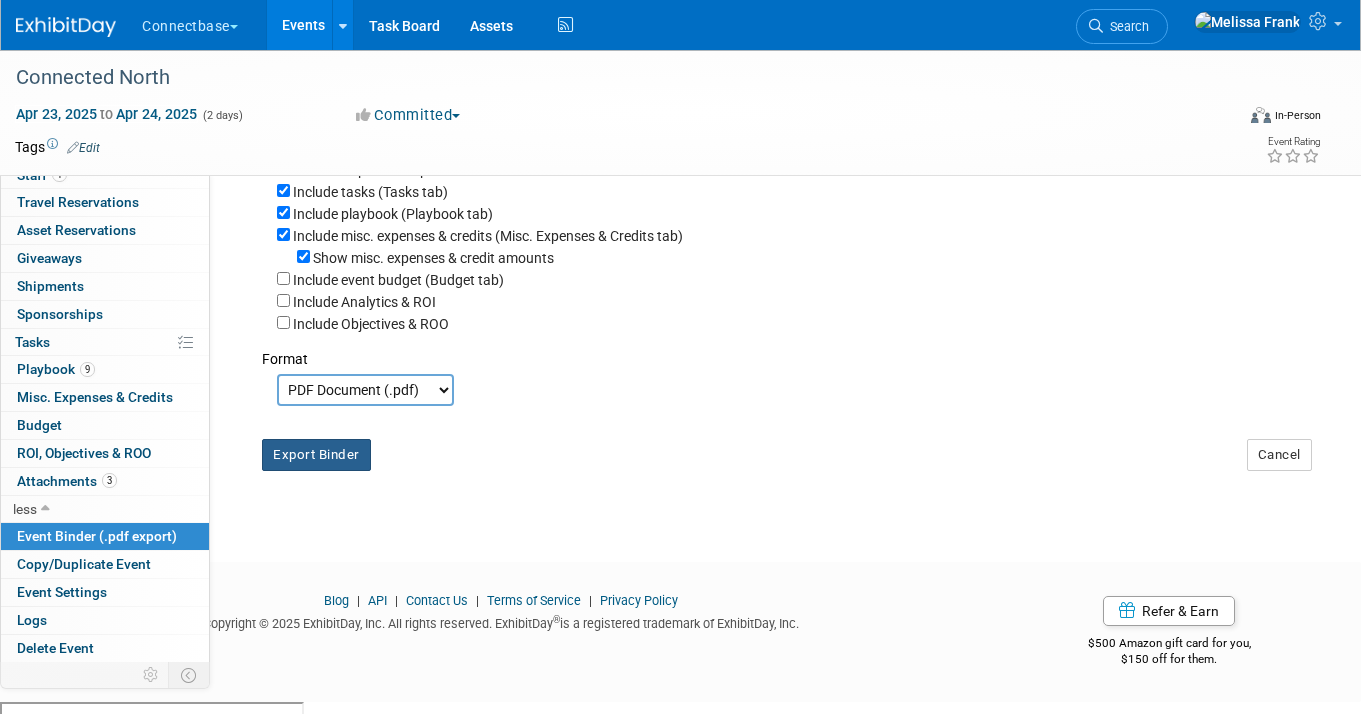 click on "Export Binder" at bounding box center [316, 455] 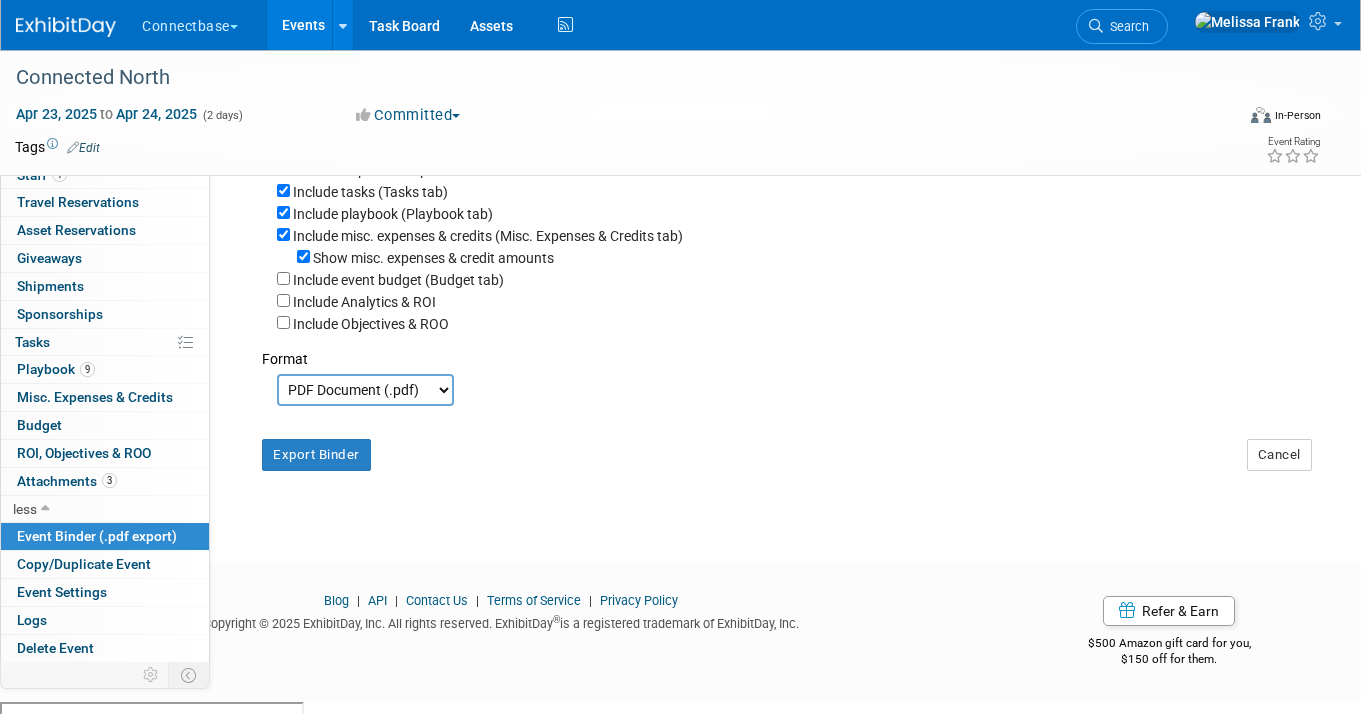 click on "Events" at bounding box center (303, 25) 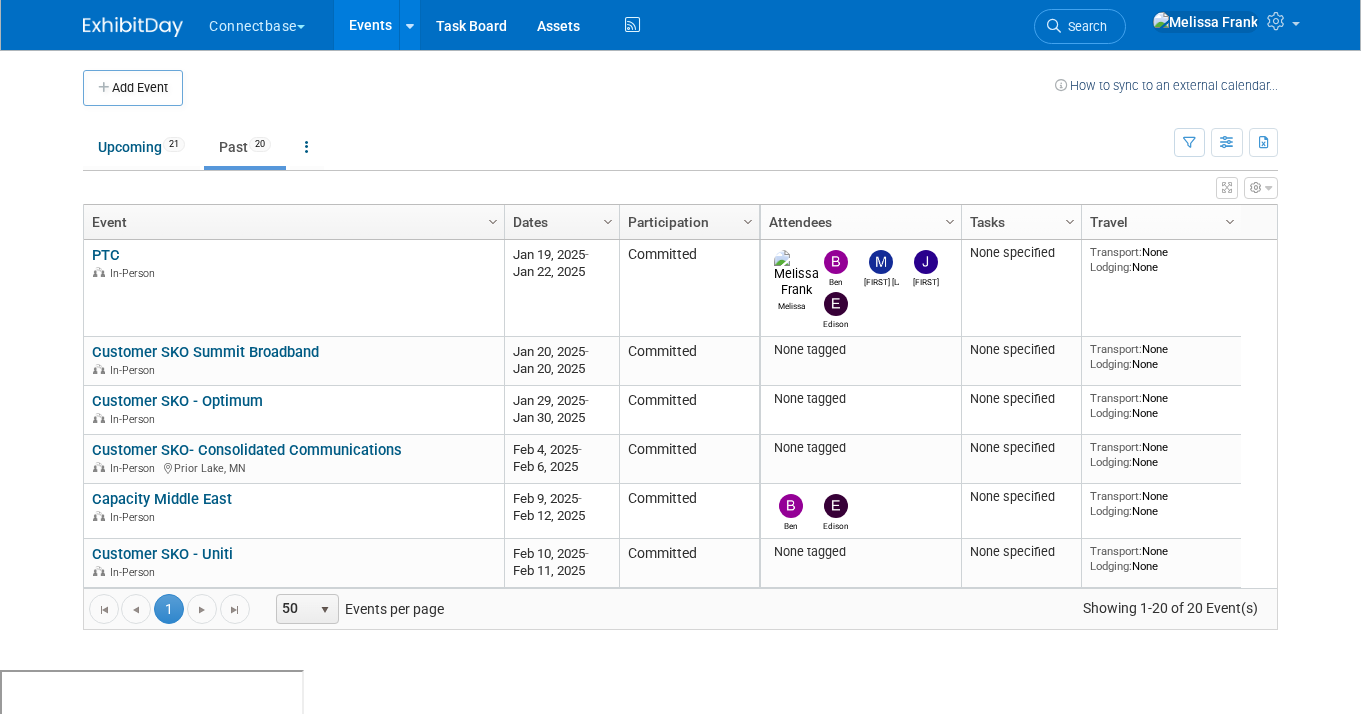 scroll, scrollTop: 0, scrollLeft: 0, axis: both 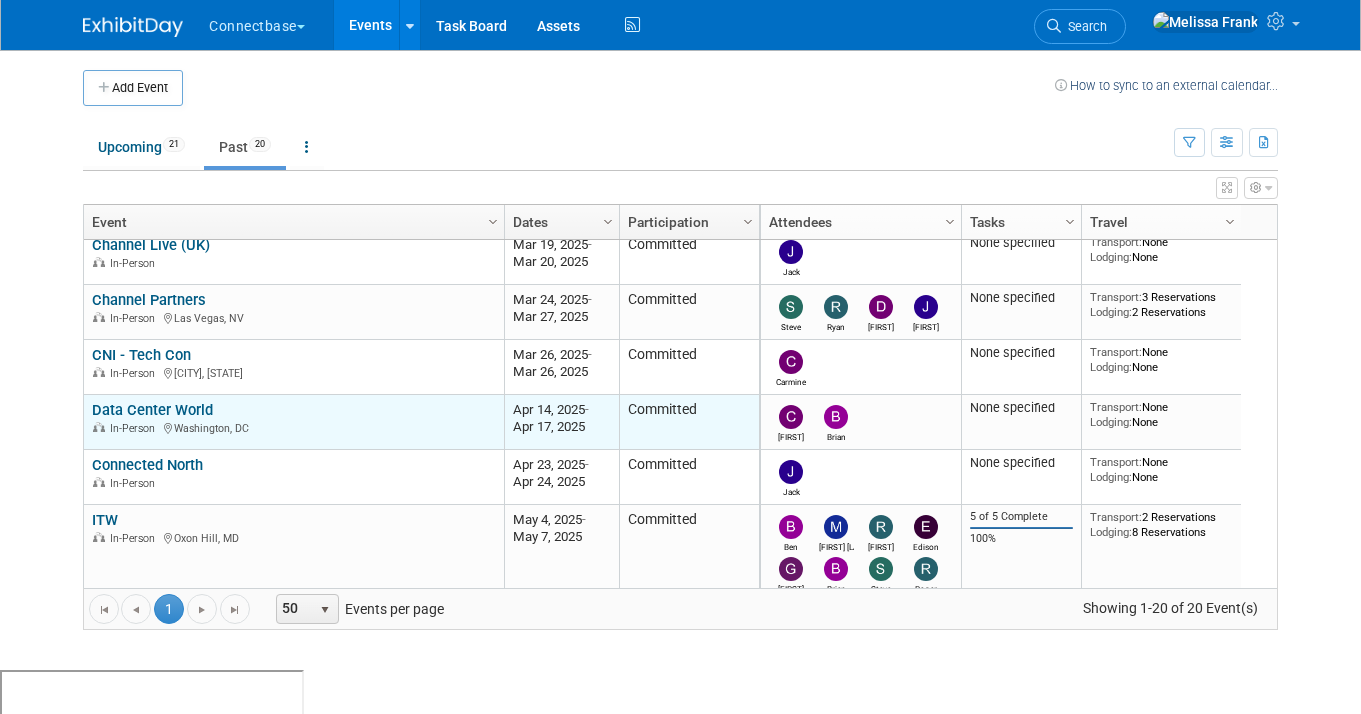 click on "Data Center World" at bounding box center [152, 410] 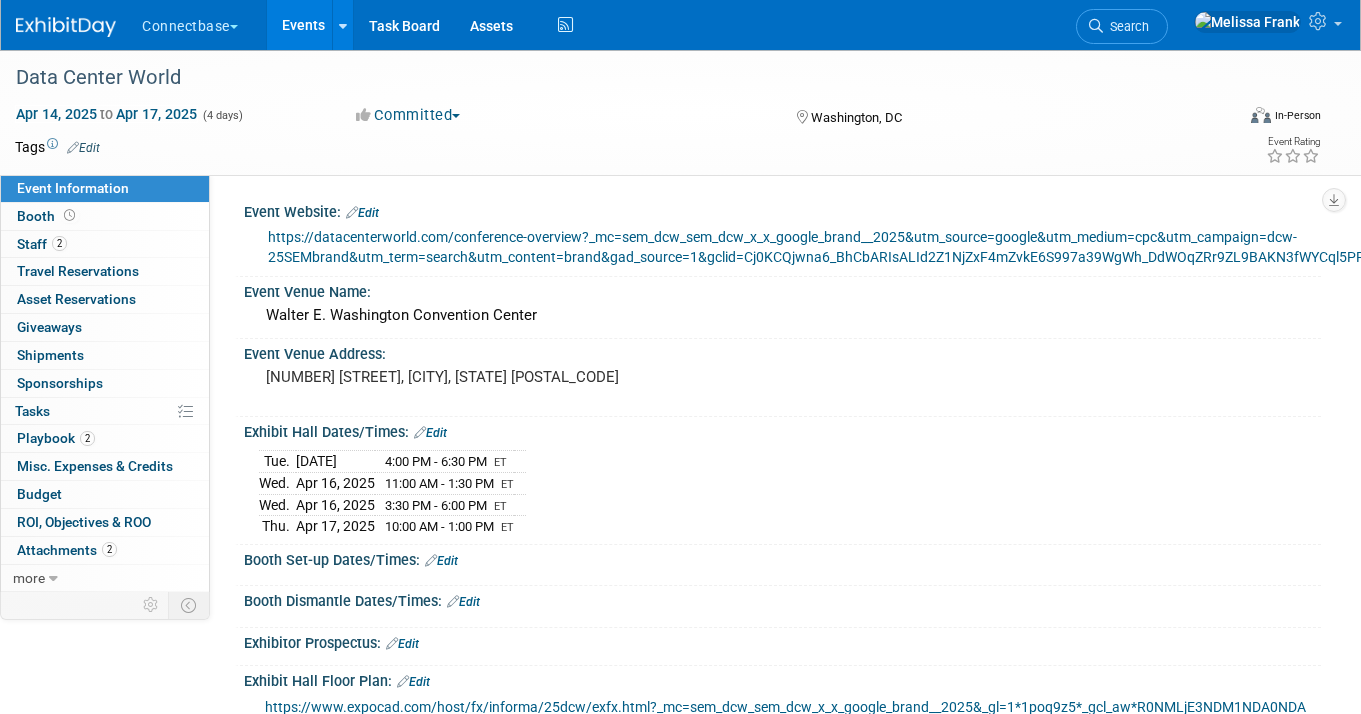 scroll, scrollTop: 0, scrollLeft: 0, axis: both 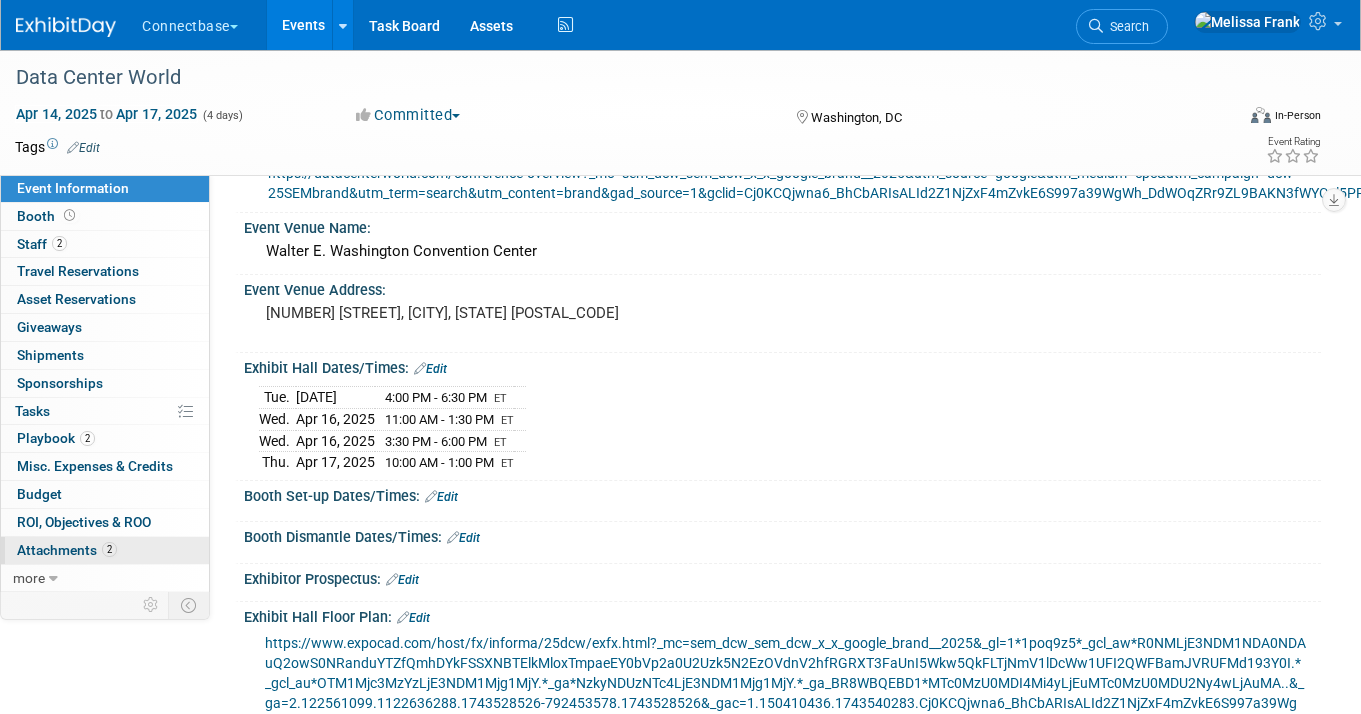 click on "Attachments 2" at bounding box center (67, 550) 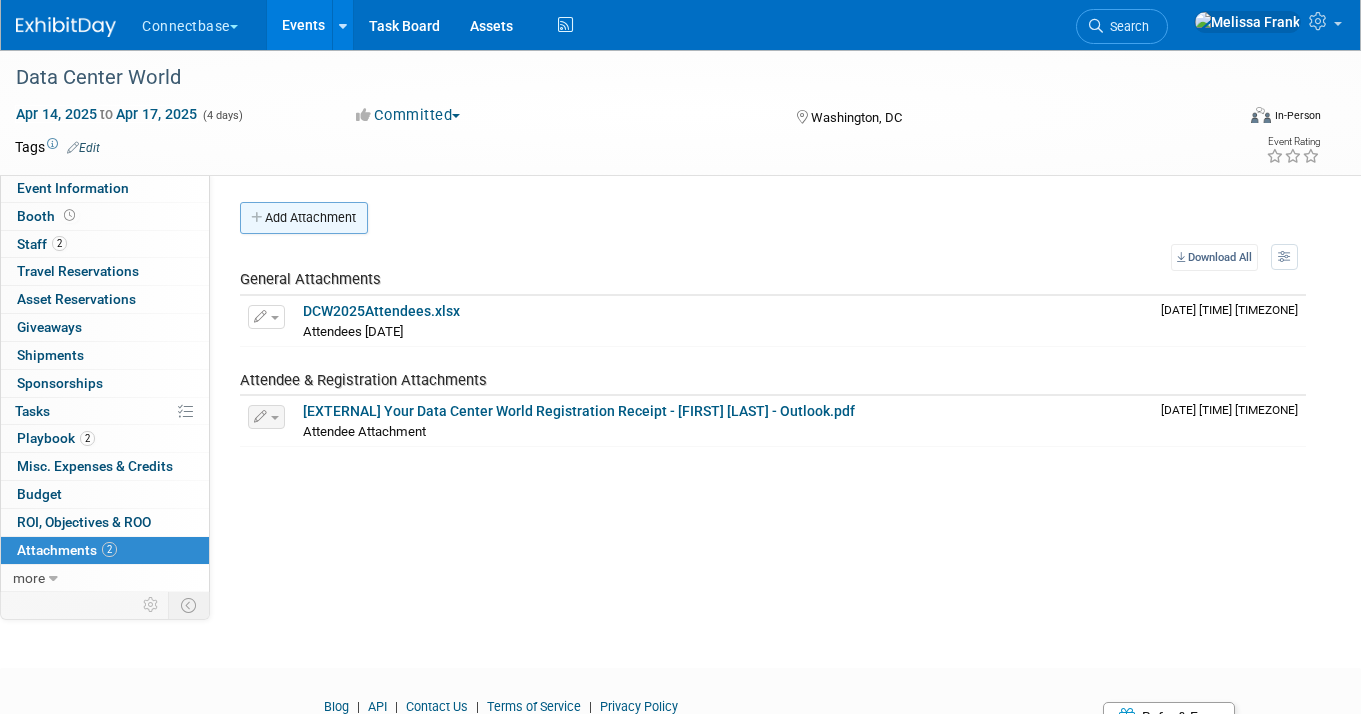 click on "Add Attachment" at bounding box center (304, 218) 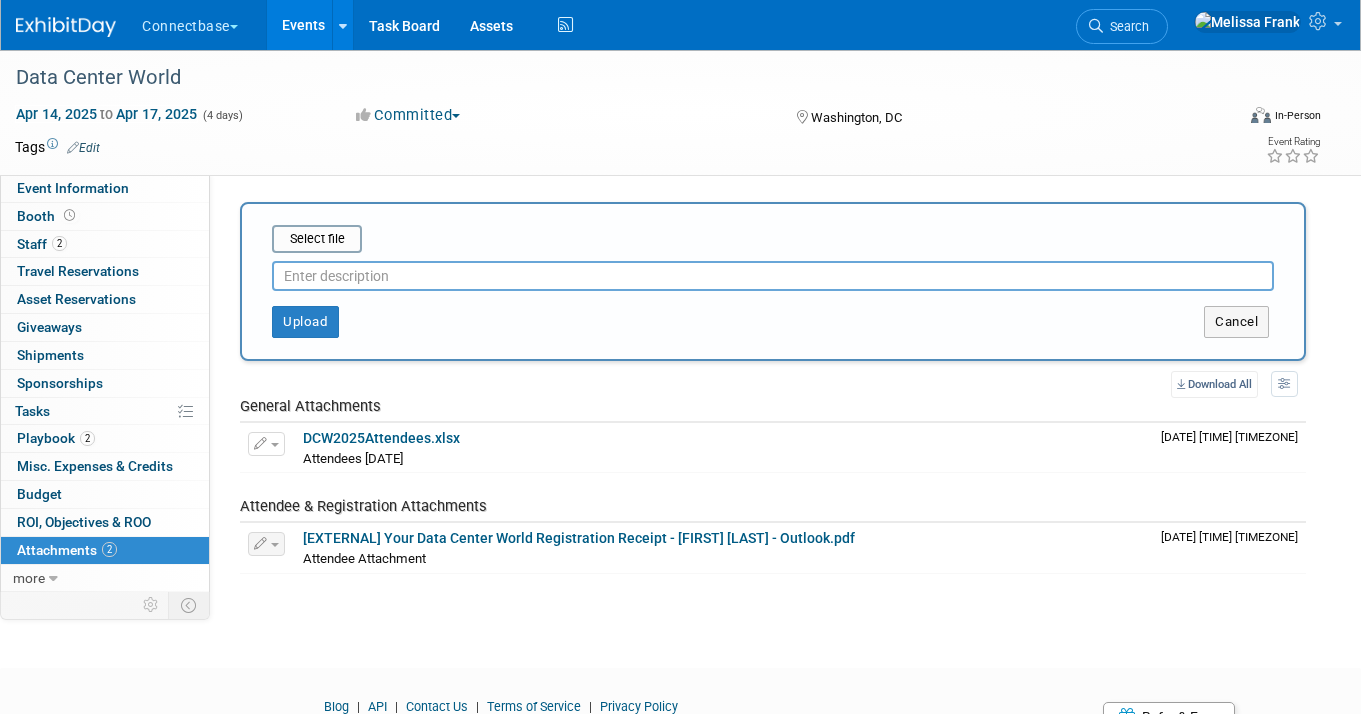 click at bounding box center [773, 276] 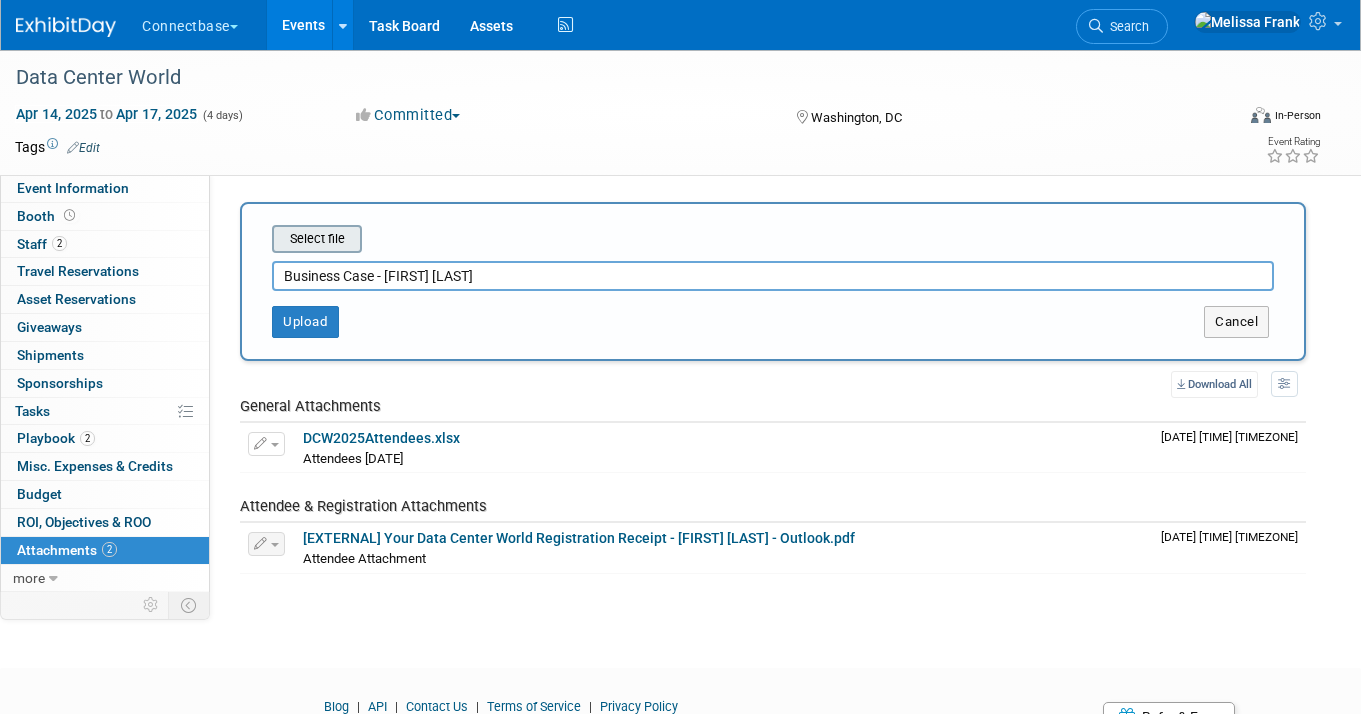 type on "Business Case - Colleen" 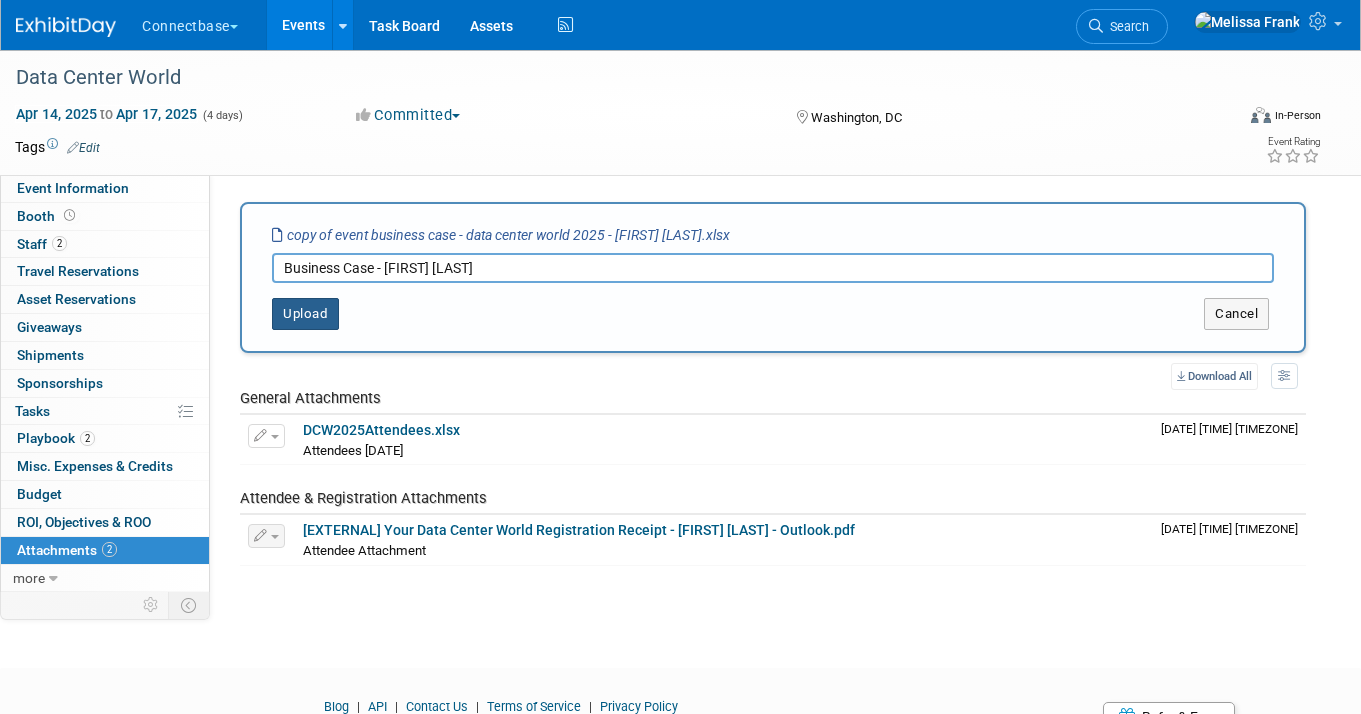 click on "Upload" at bounding box center (305, 314) 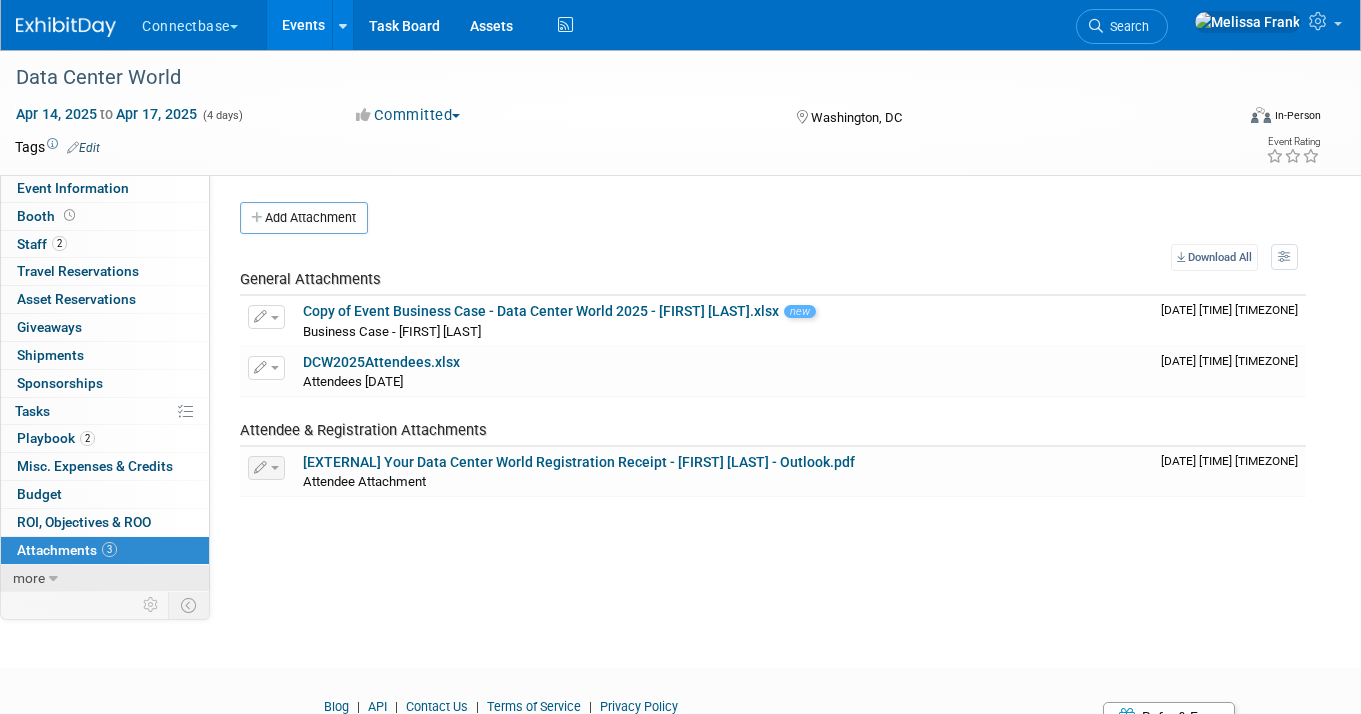 click on "more" at bounding box center [105, 578] 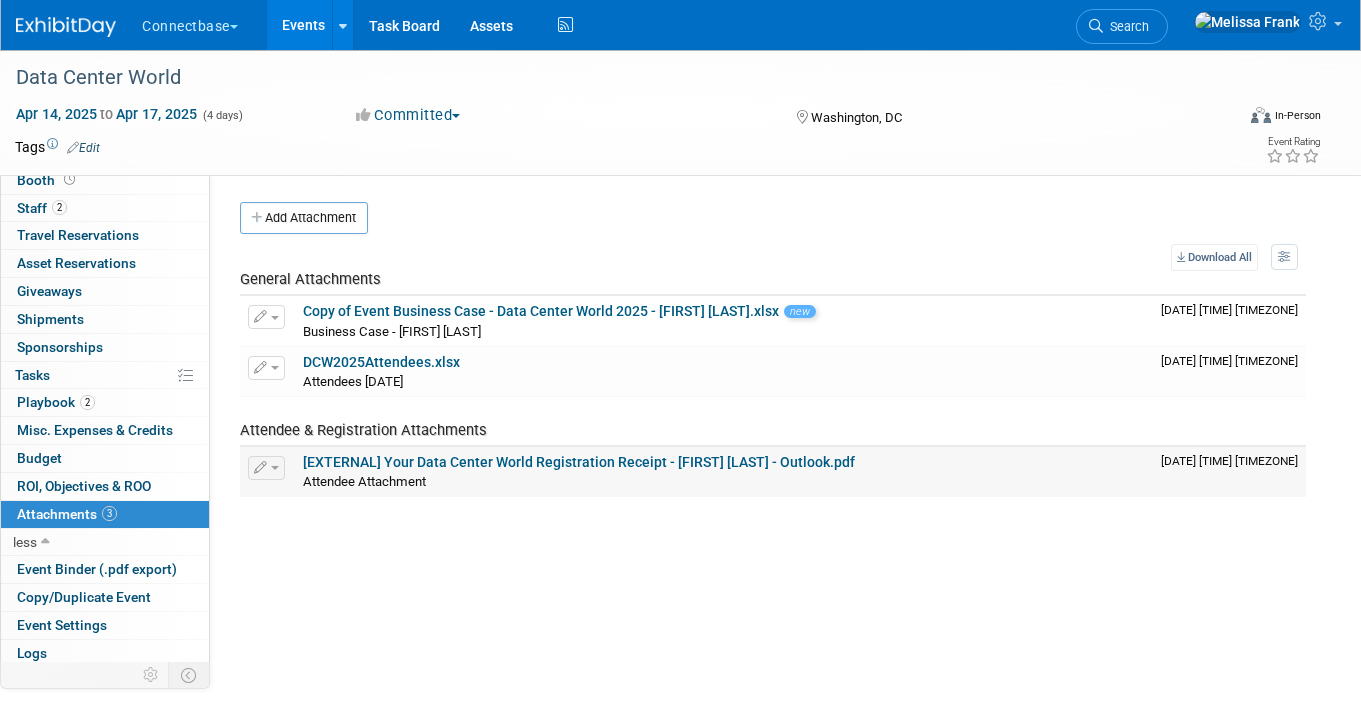 scroll, scrollTop: 69, scrollLeft: 0, axis: vertical 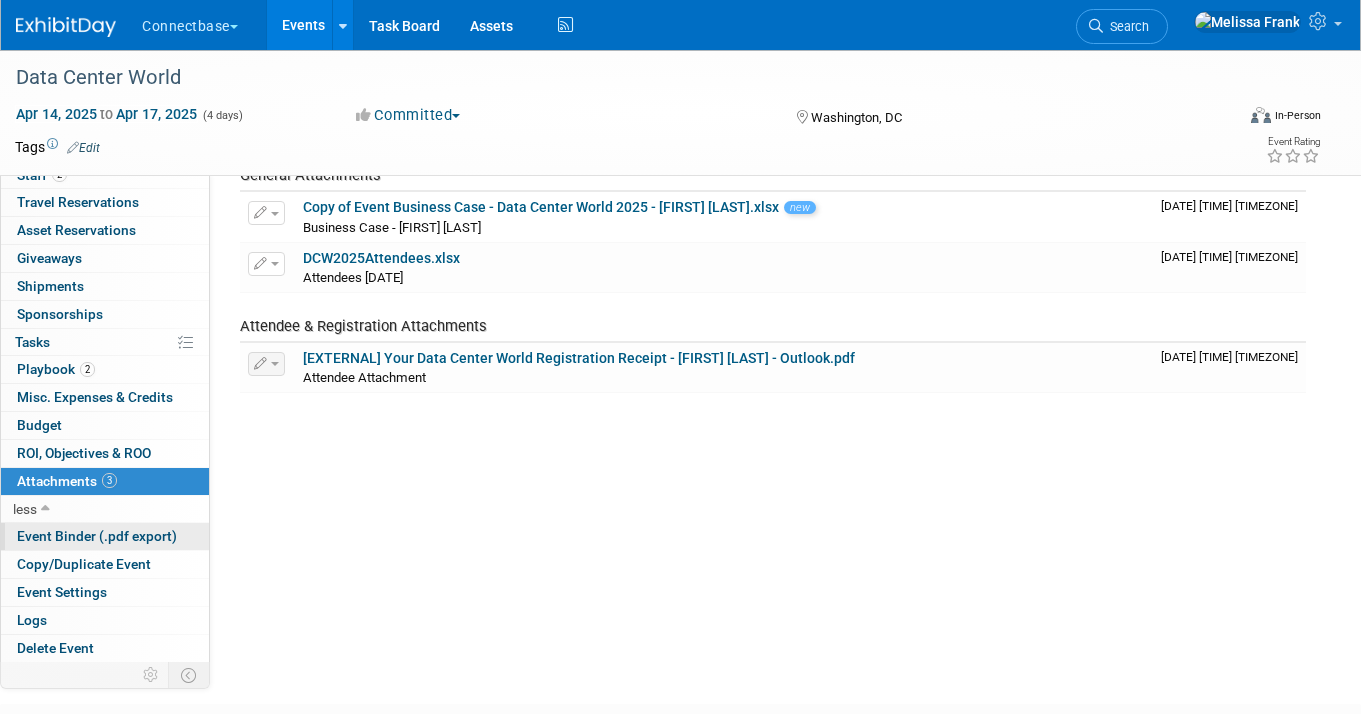 click on "Event Binder (.pdf export)" at bounding box center [105, 536] 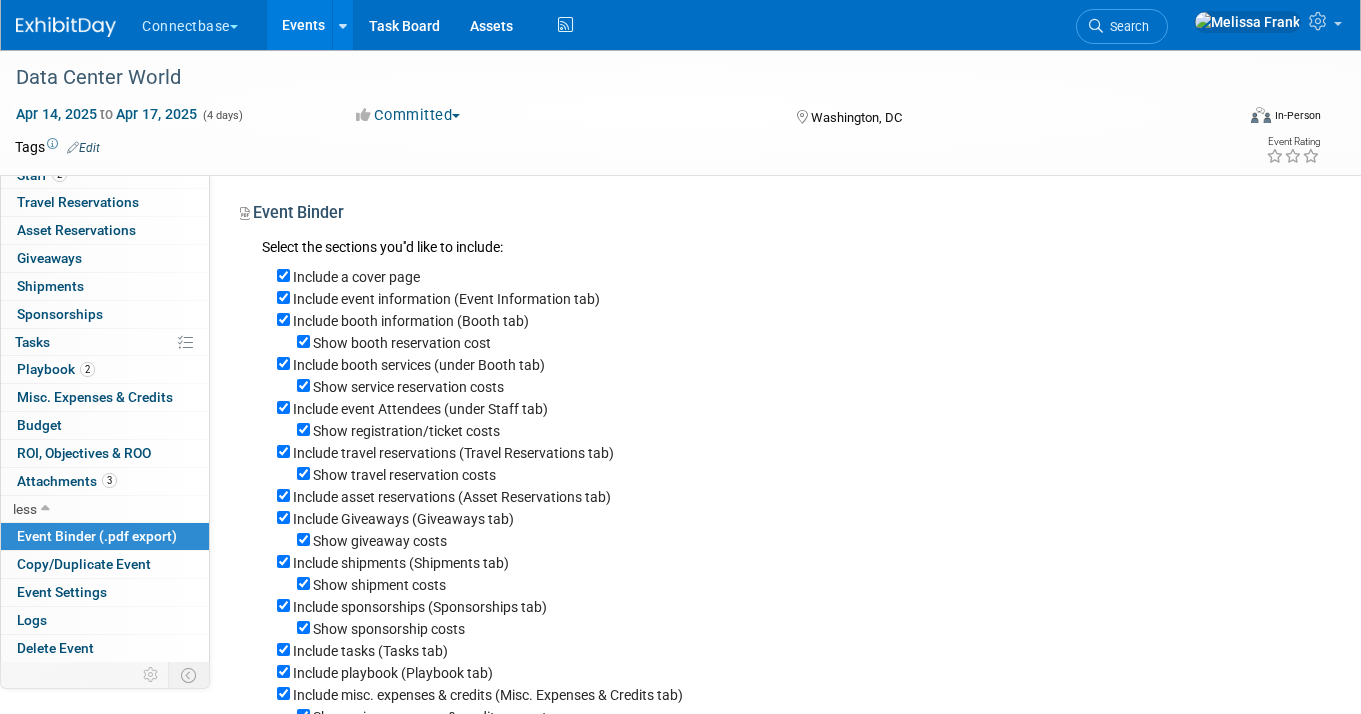 scroll, scrollTop: 459, scrollLeft: 0, axis: vertical 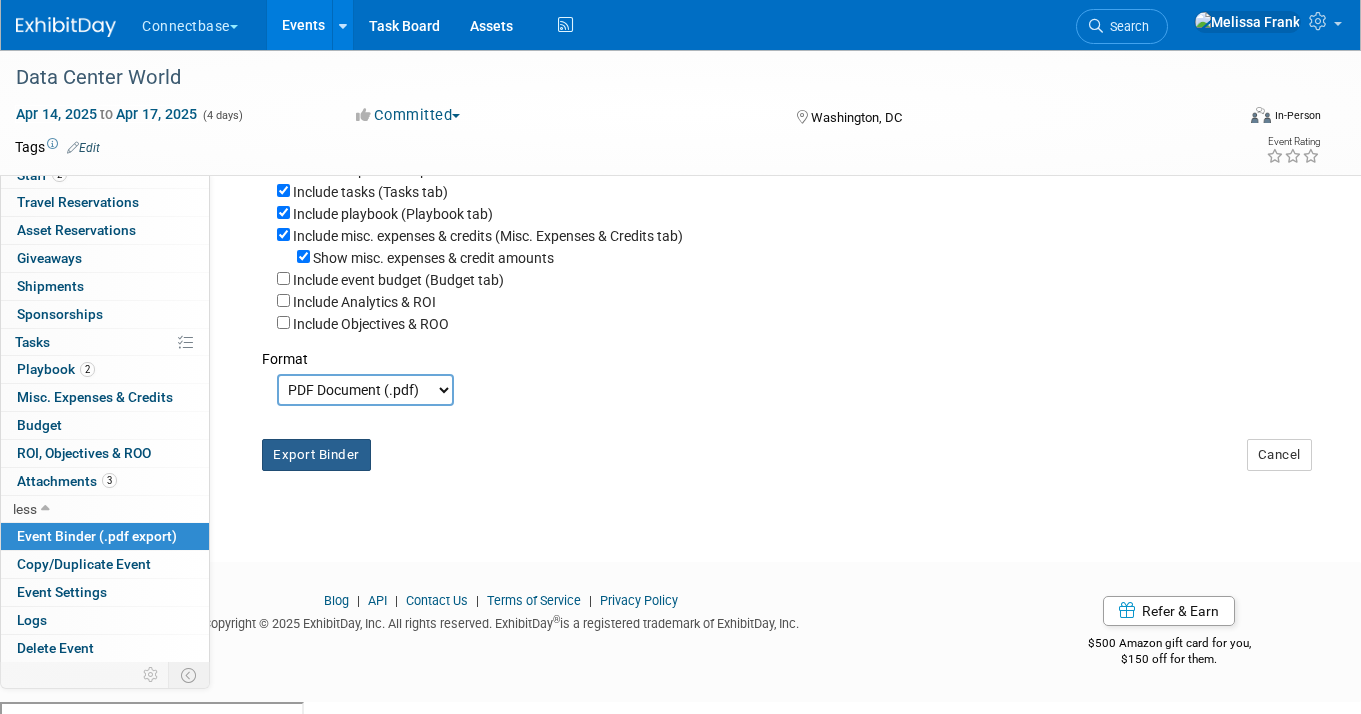 click on "Export Binder" at bounding box center [316, 455] 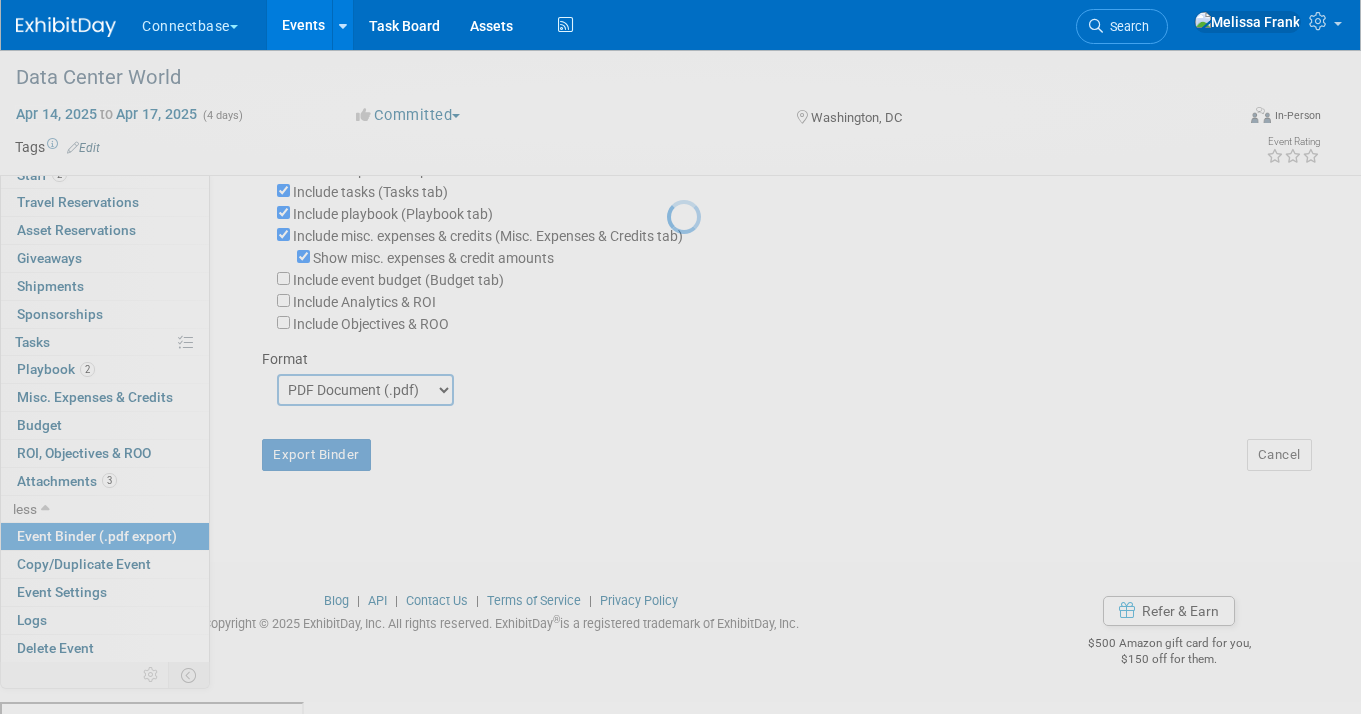 click at bounding box center [681, 357] 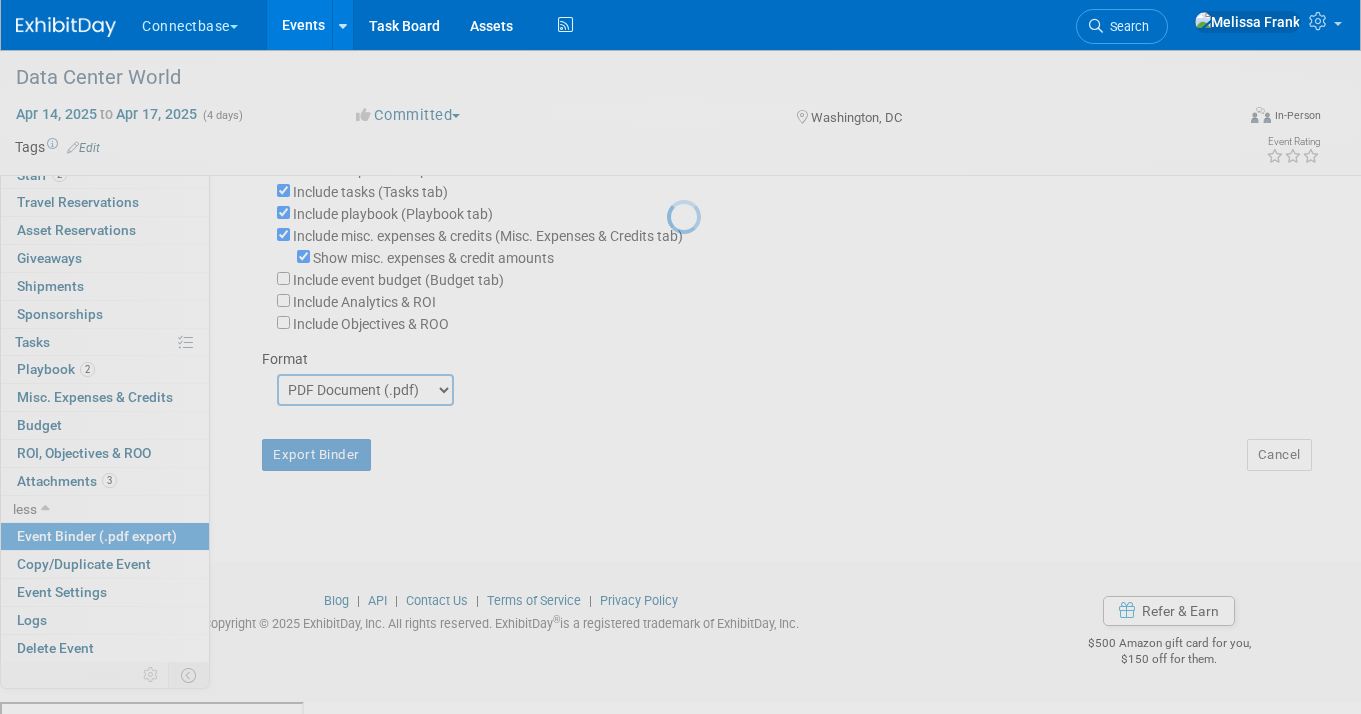 click at bounding box center [681, 357] 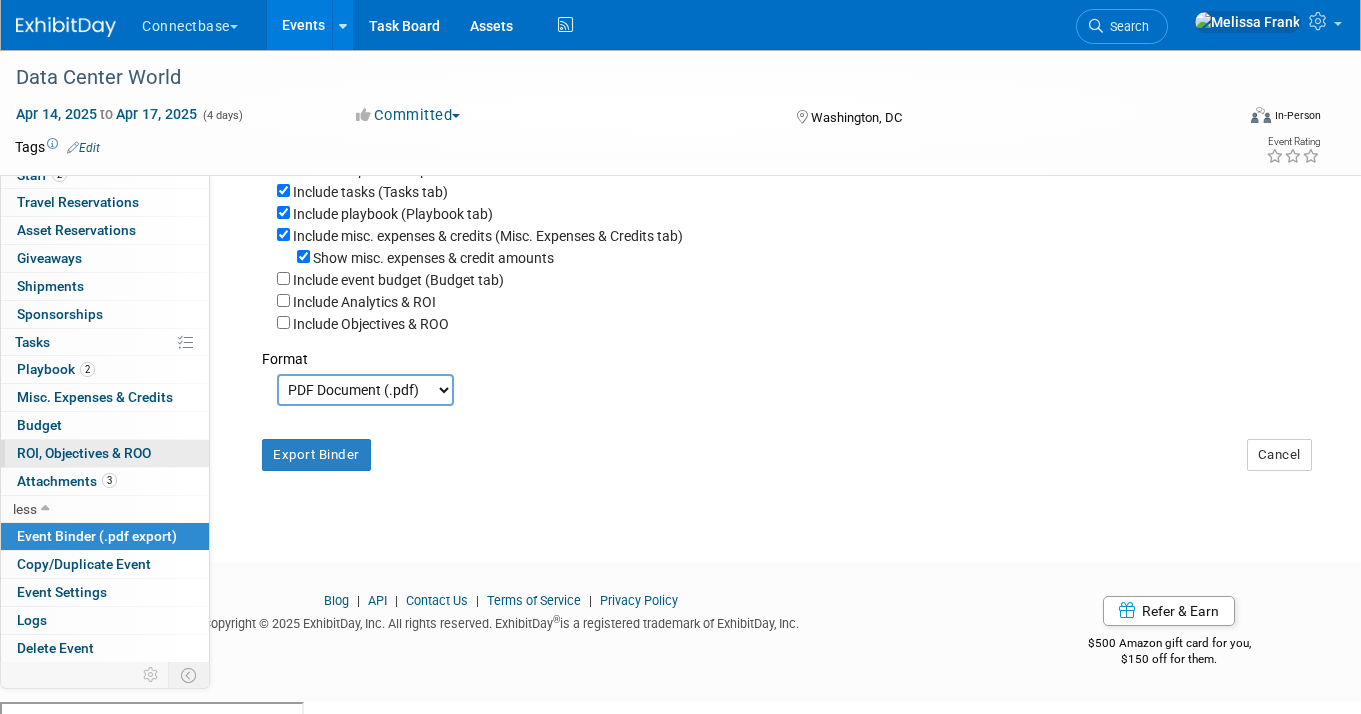 click on "ROI, Objectives & ROO 0" at bounding box center [84, 453] 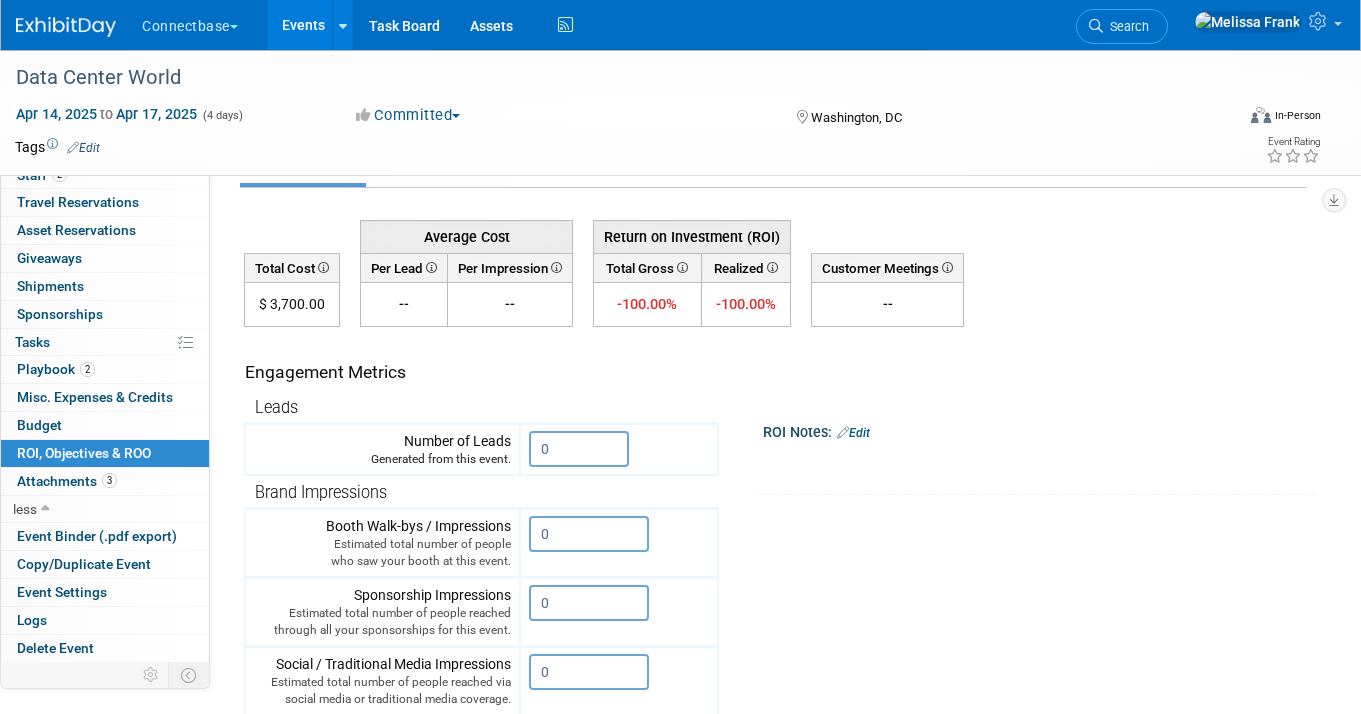 scroll, scrollTop: 22, scrollLeft: 0, axis: vertical 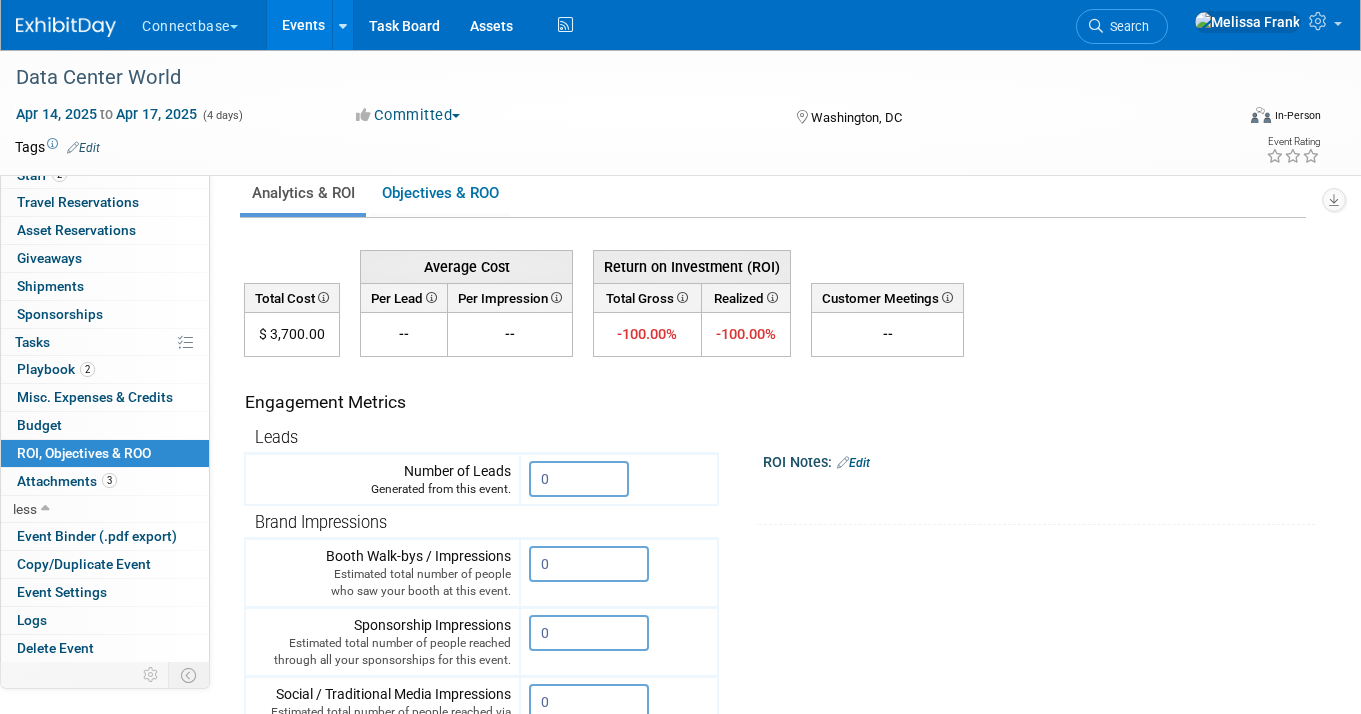 drag, startPoint x: 331, startPoint y: 328, endPoint x: 271, endPoint y: 328, distance: 60 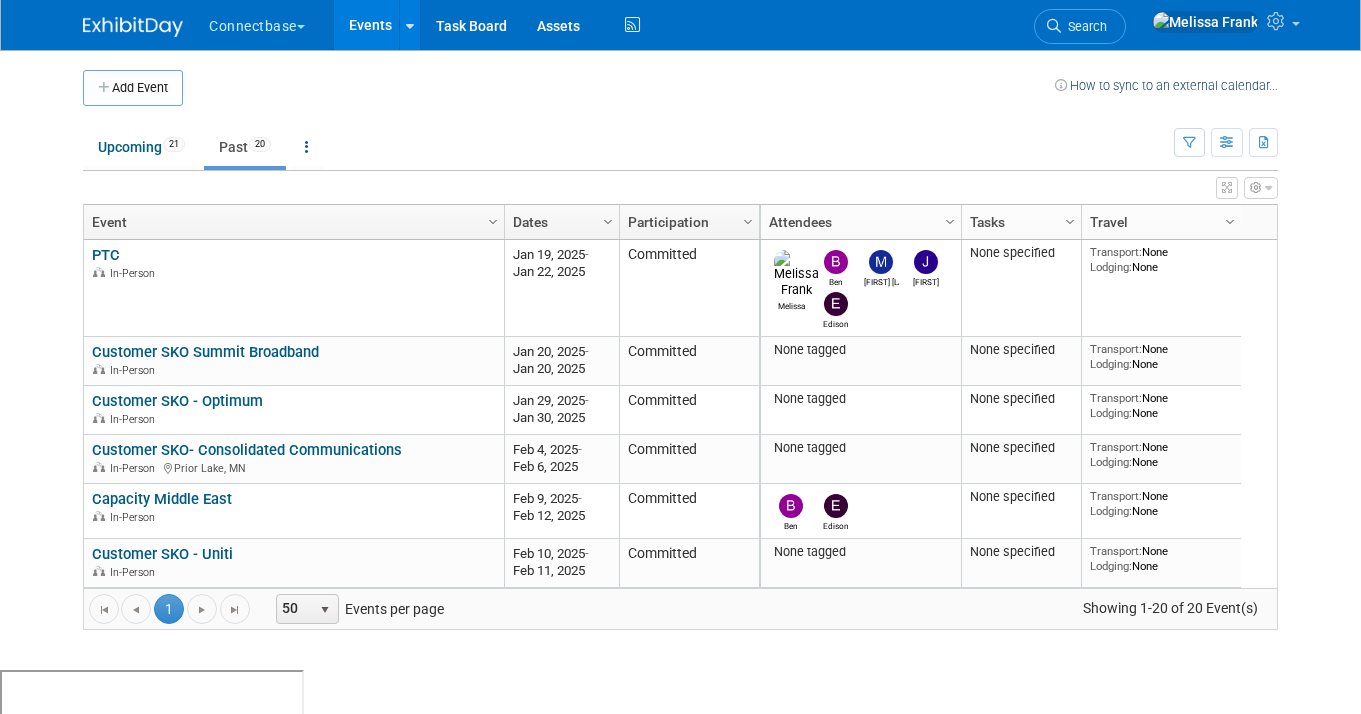 scroll, scrollTop: 0, scrollLeft: 0, axis: both 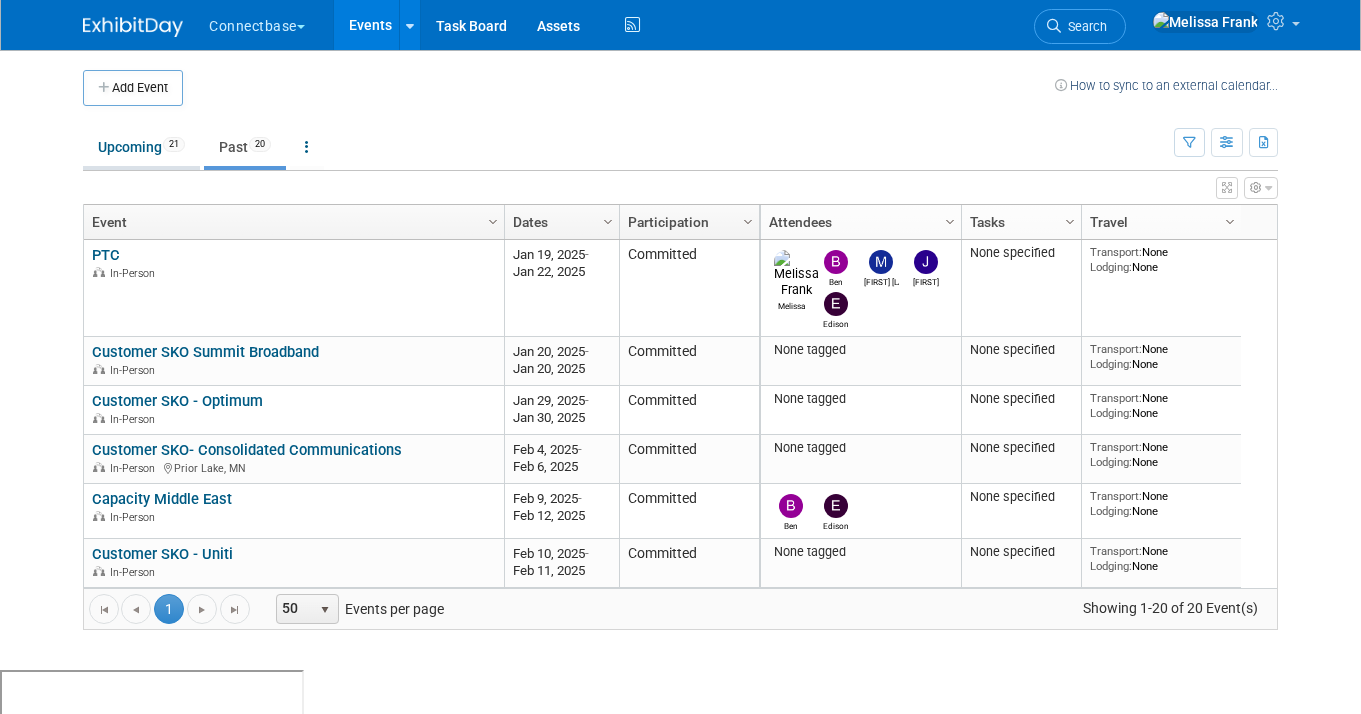 click on "Upcoming
21" at bounding box center (141, 147) 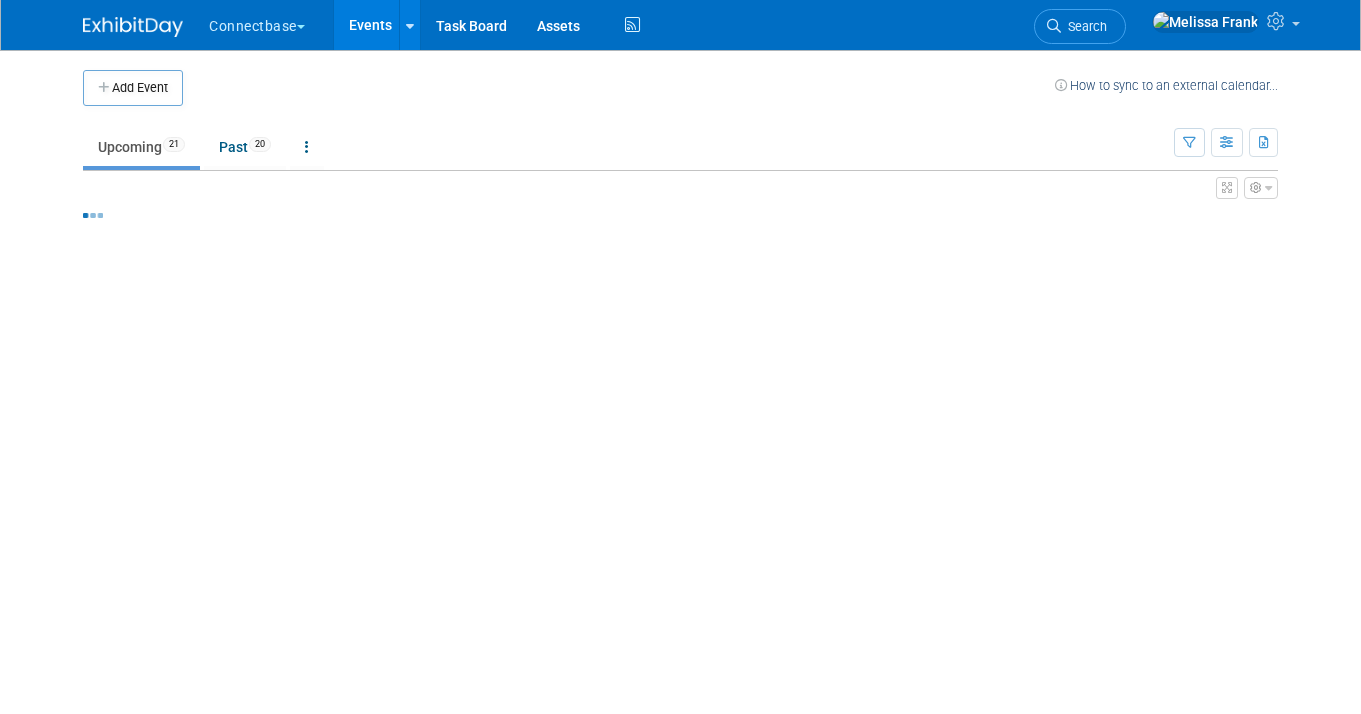 scroll, scrollTop: 0, scrollLeft: 0, axis: both 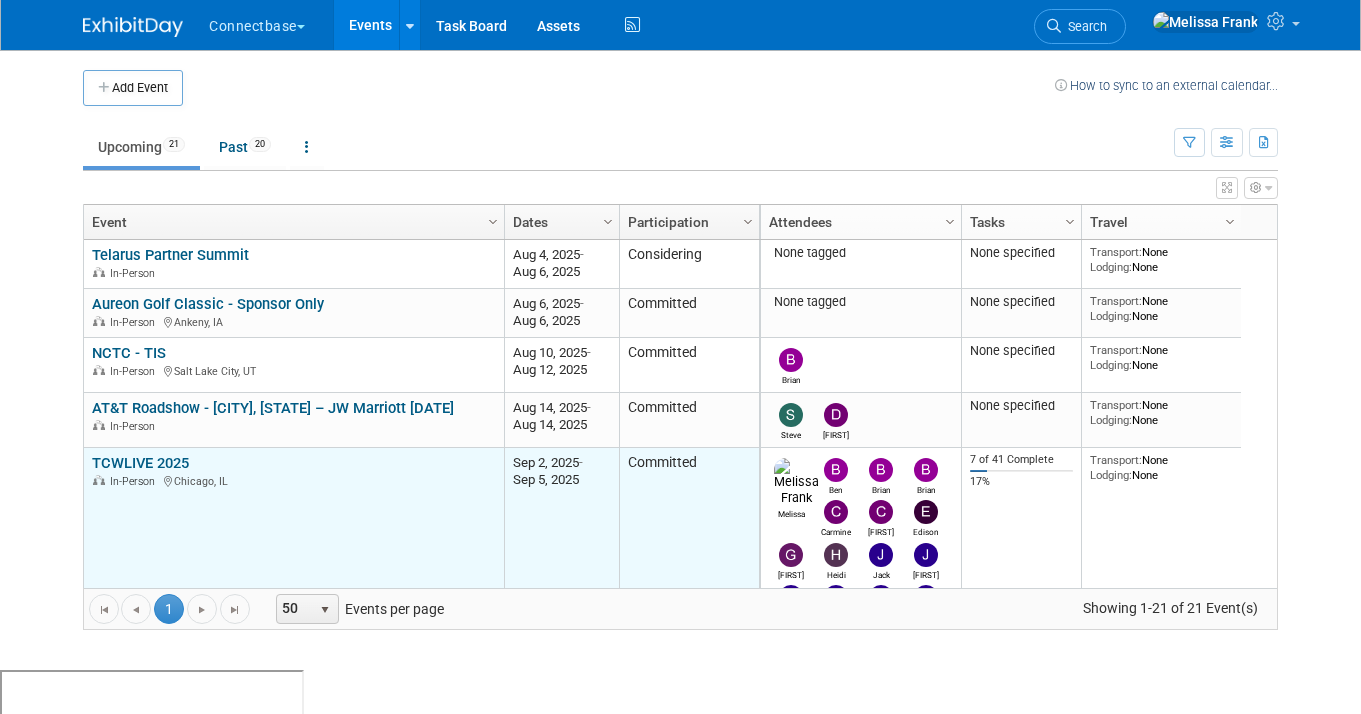 click on "TCWLIVE 2025" at bounding box center (140, 463) 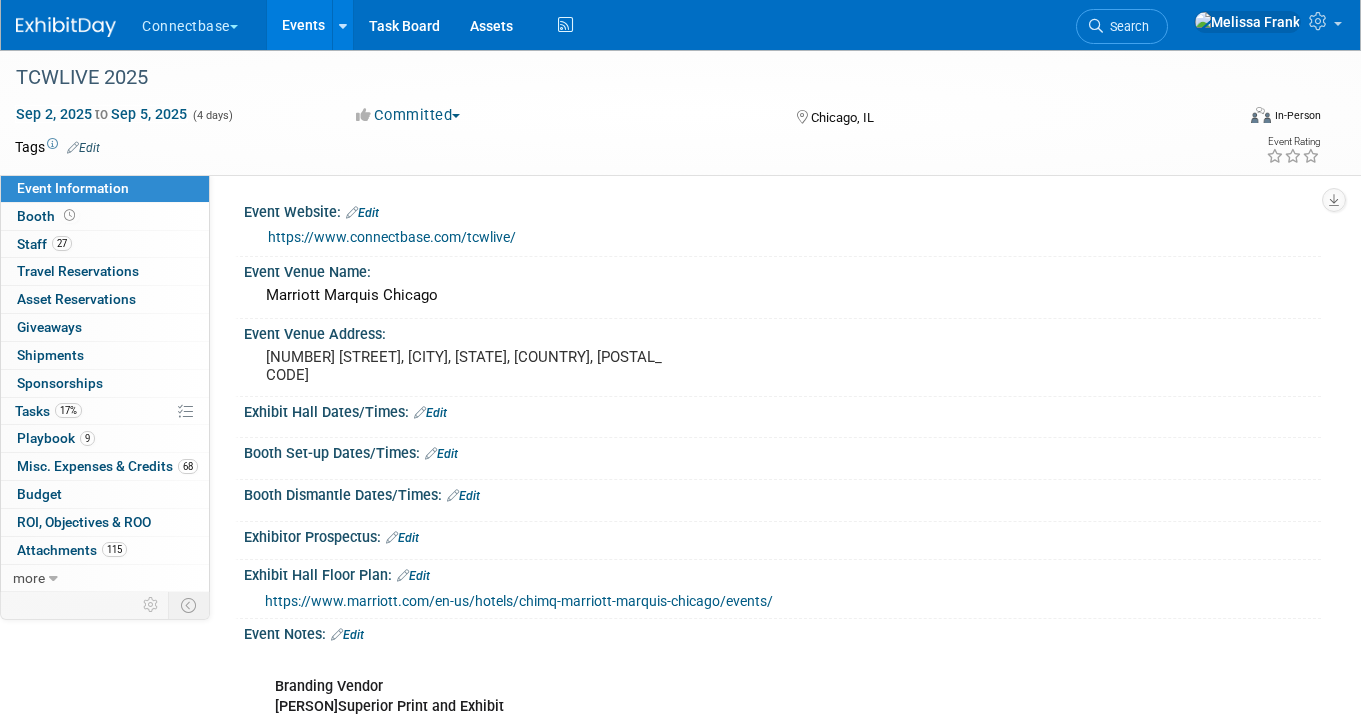 scroll, scrollTop: 0, scrollLeft: 0, axis: both 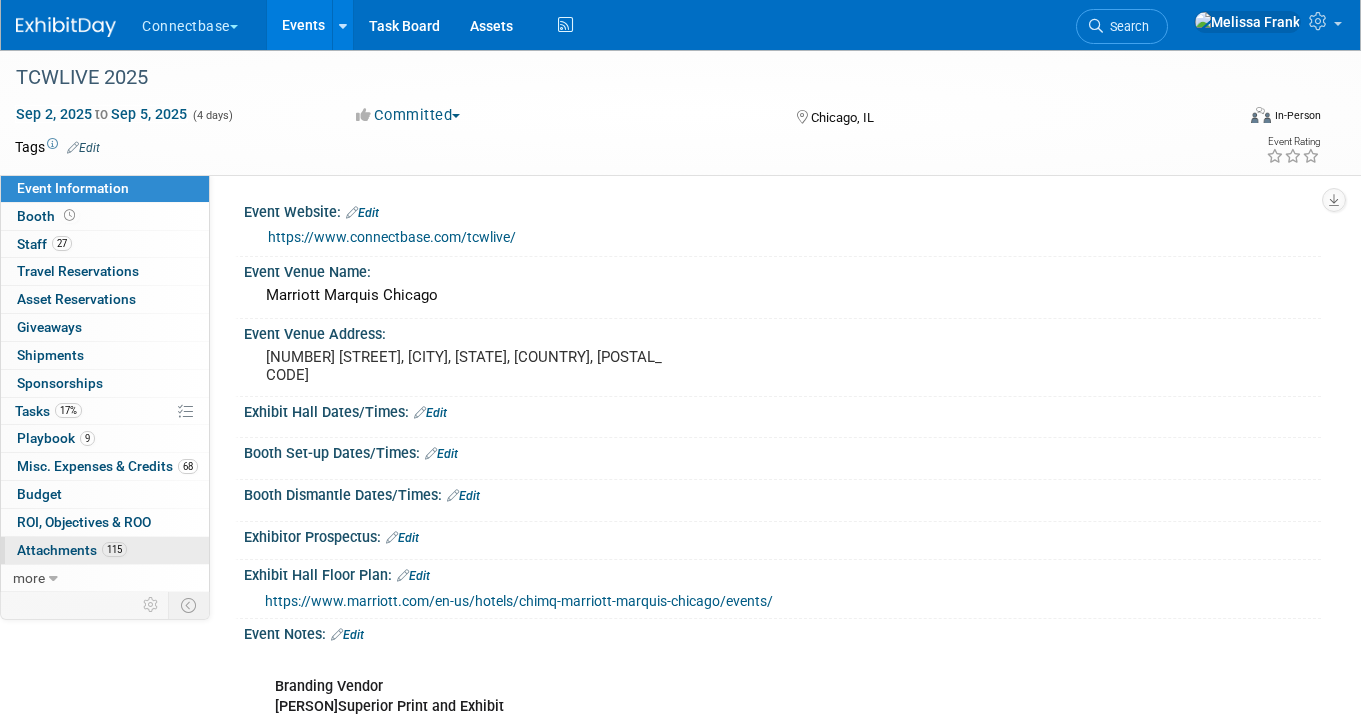 click on "Attachments 115" at bounding box center [72, 550] 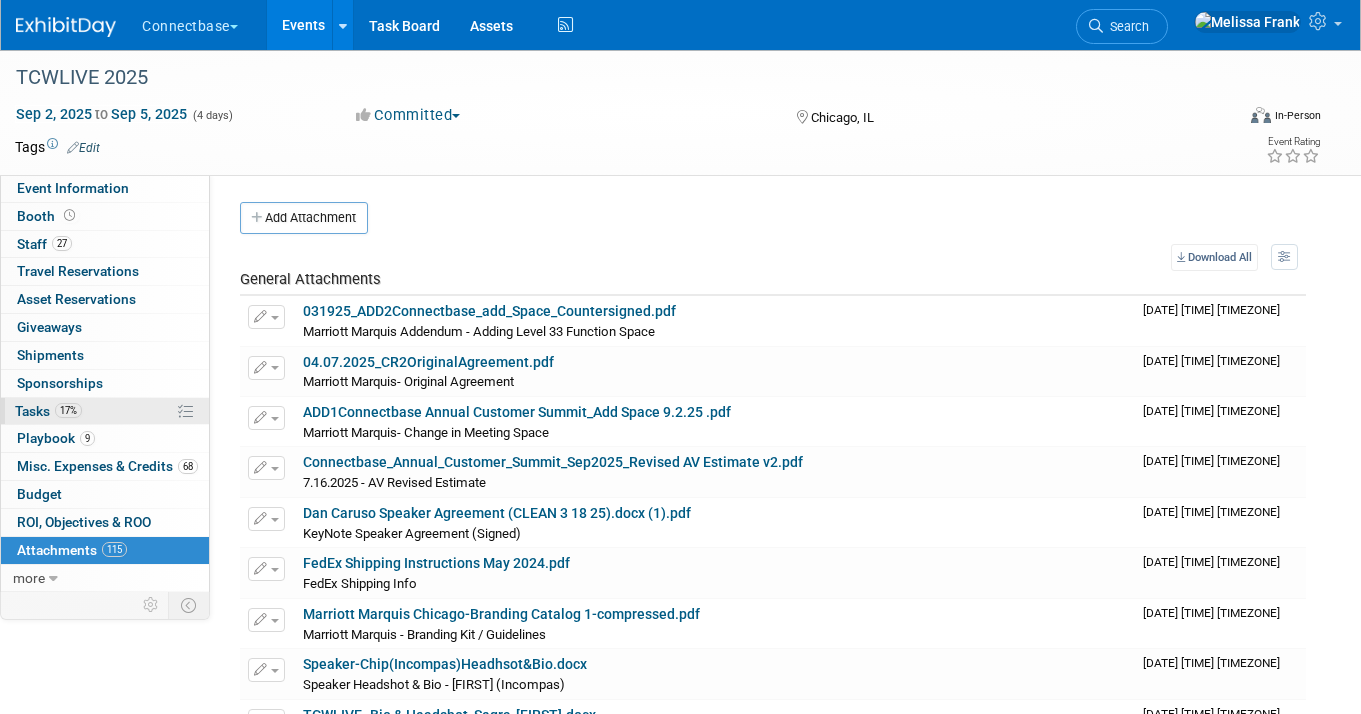 click on "17%
Tasks 17%" at bounding box center (105, 411) 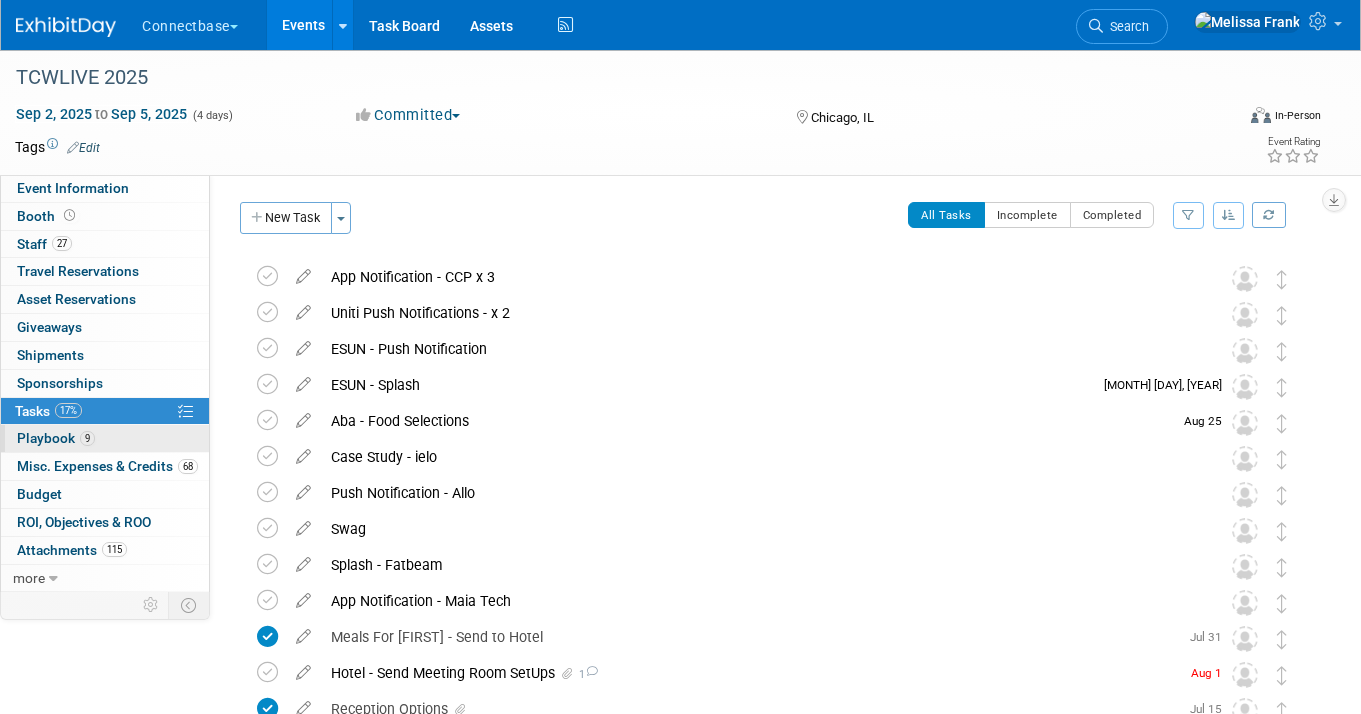 click on "9
Playbook 9" at bounding box center (105, 438) 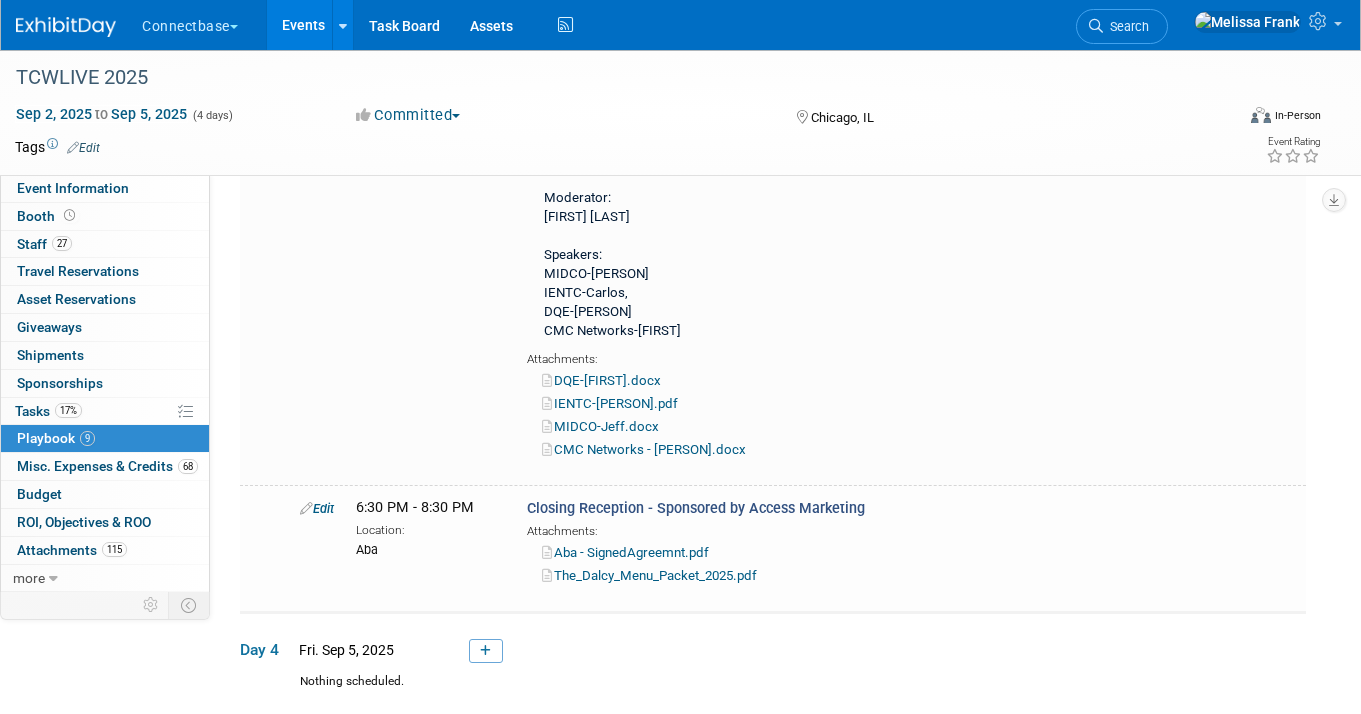 scroll, scrollTop: 3783, scrollLeft: 0, axis: vertical 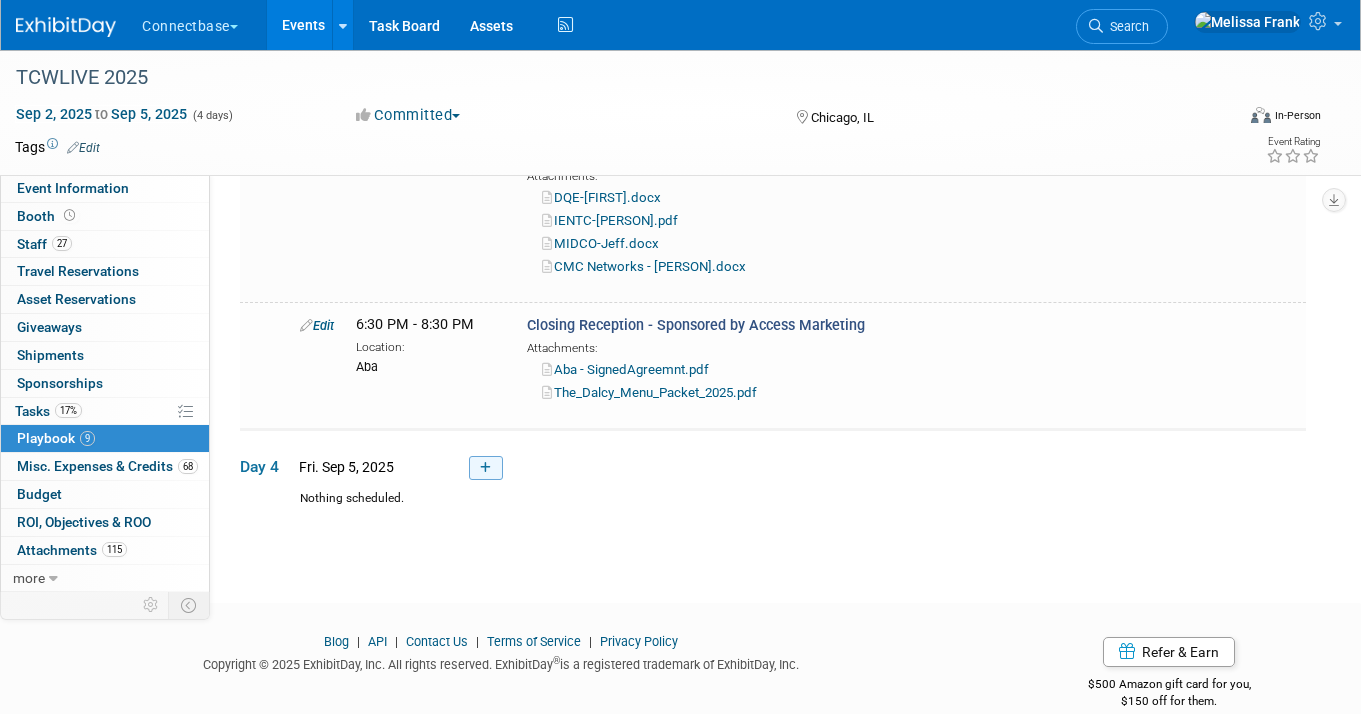 click at bounding box center (486, 468) 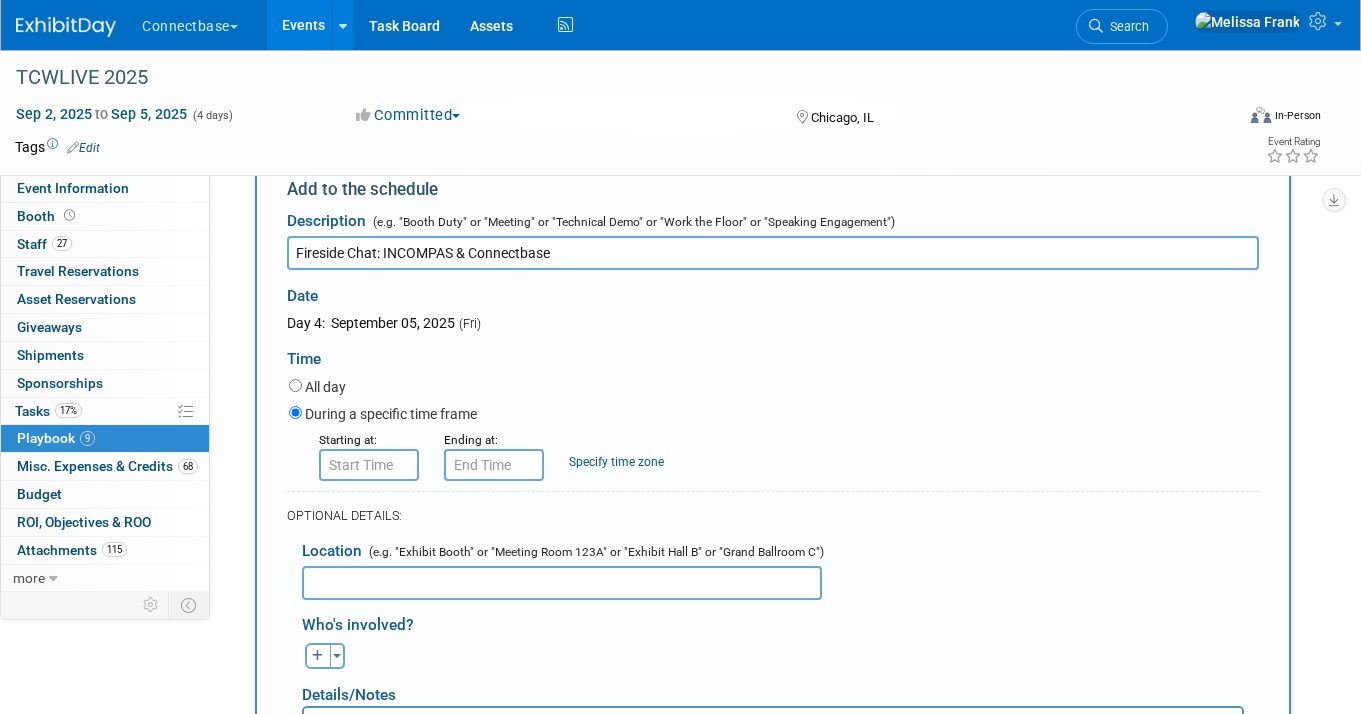 scroll, scrollTop: 4150, scrollLeft: 0, axis: vertical 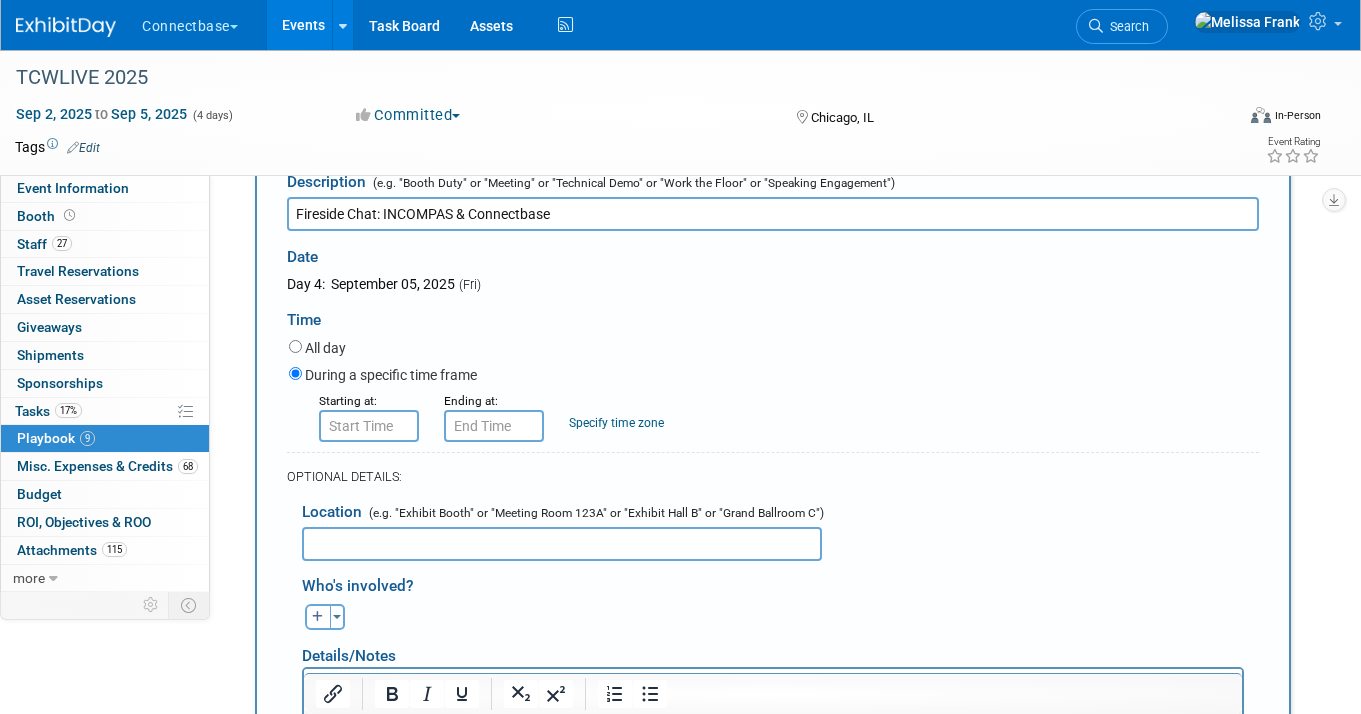type on "Fireside Chat: INCOMPAS & Connectbase" 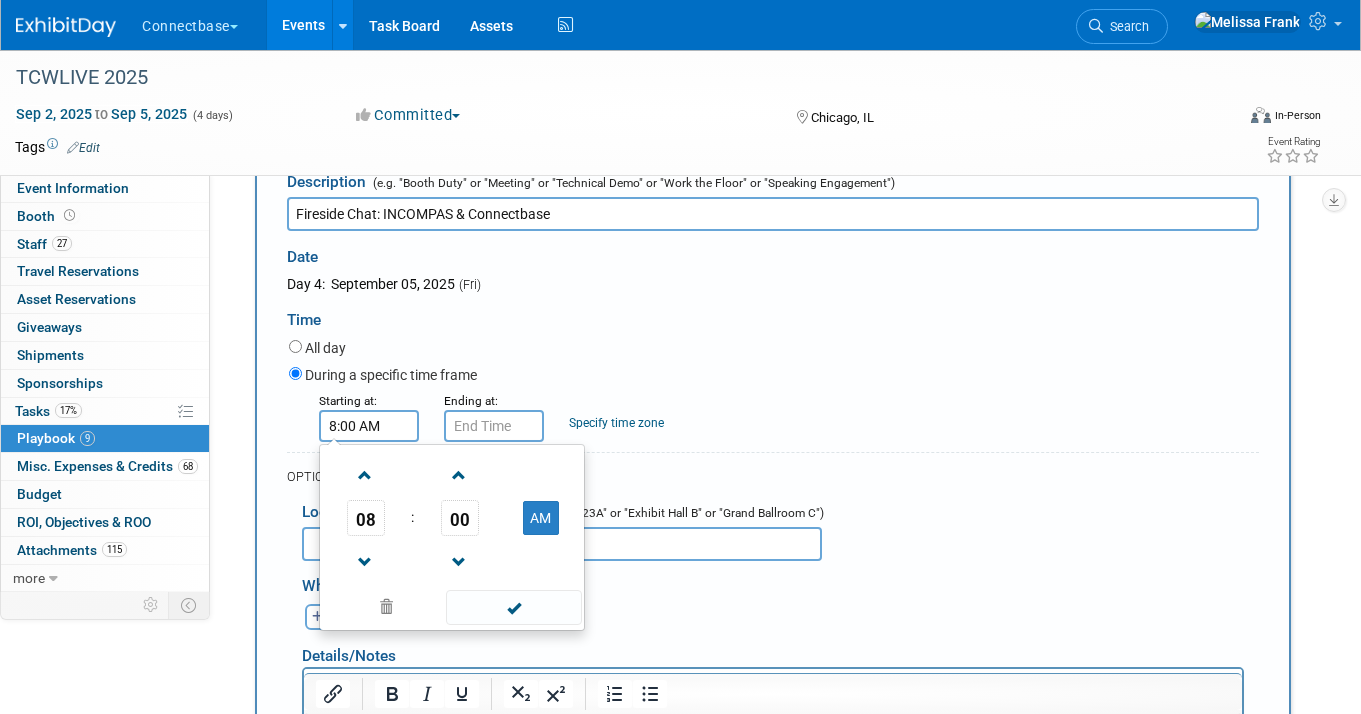 click on "8:00 AM" at bounding box center [369, 426] 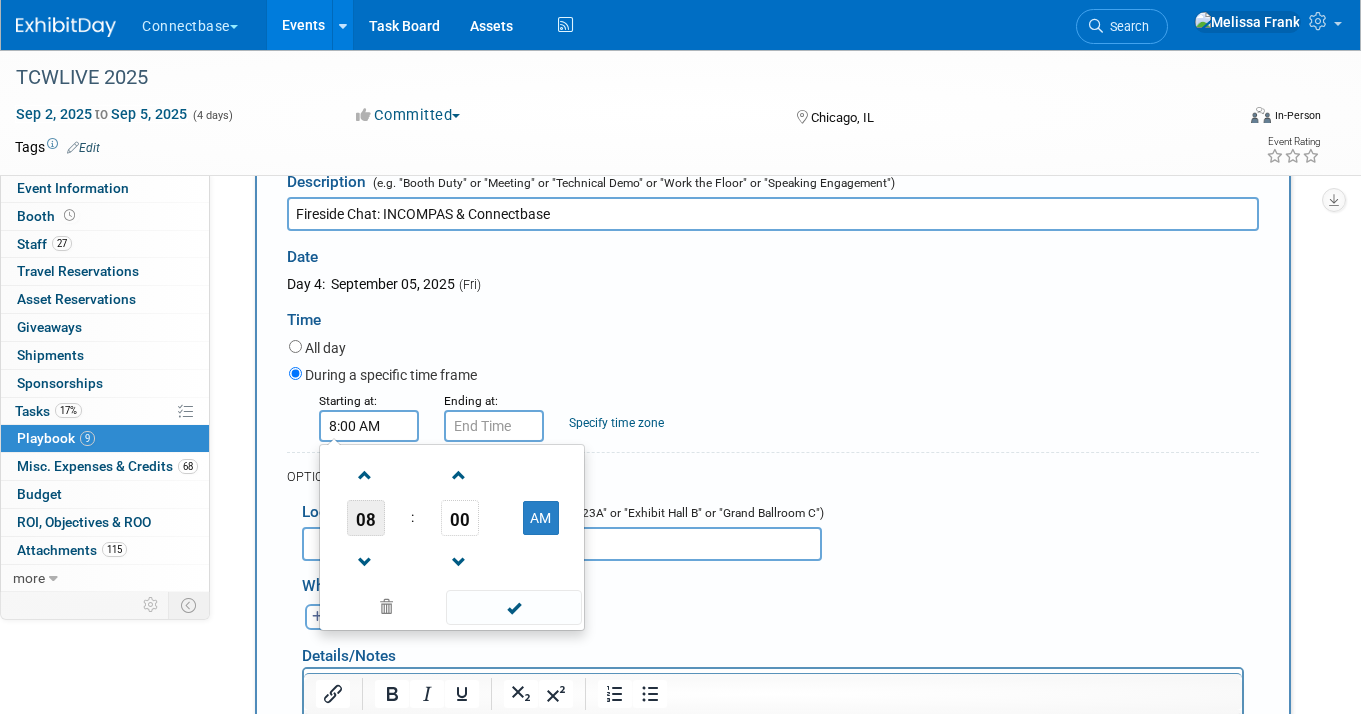 click on "08" at bounding box center [366, 518] 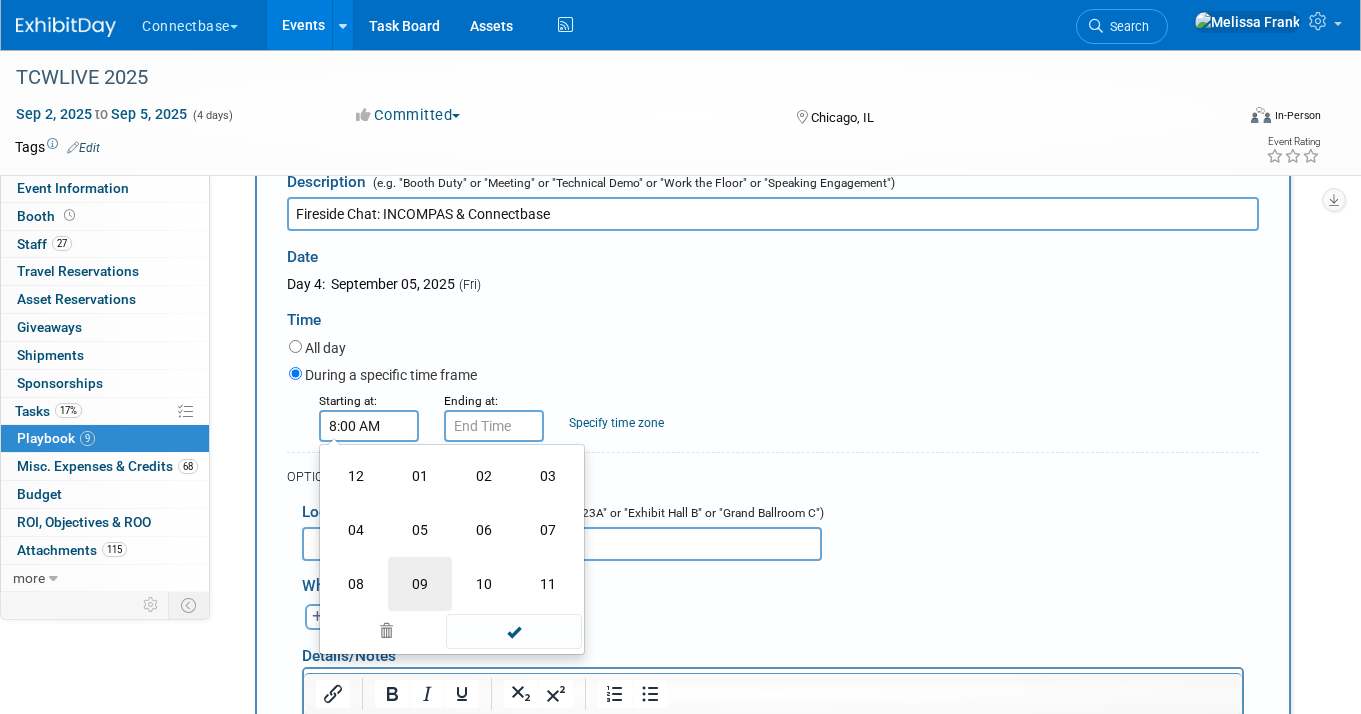 click on "09" at bounding box center (420, 584) 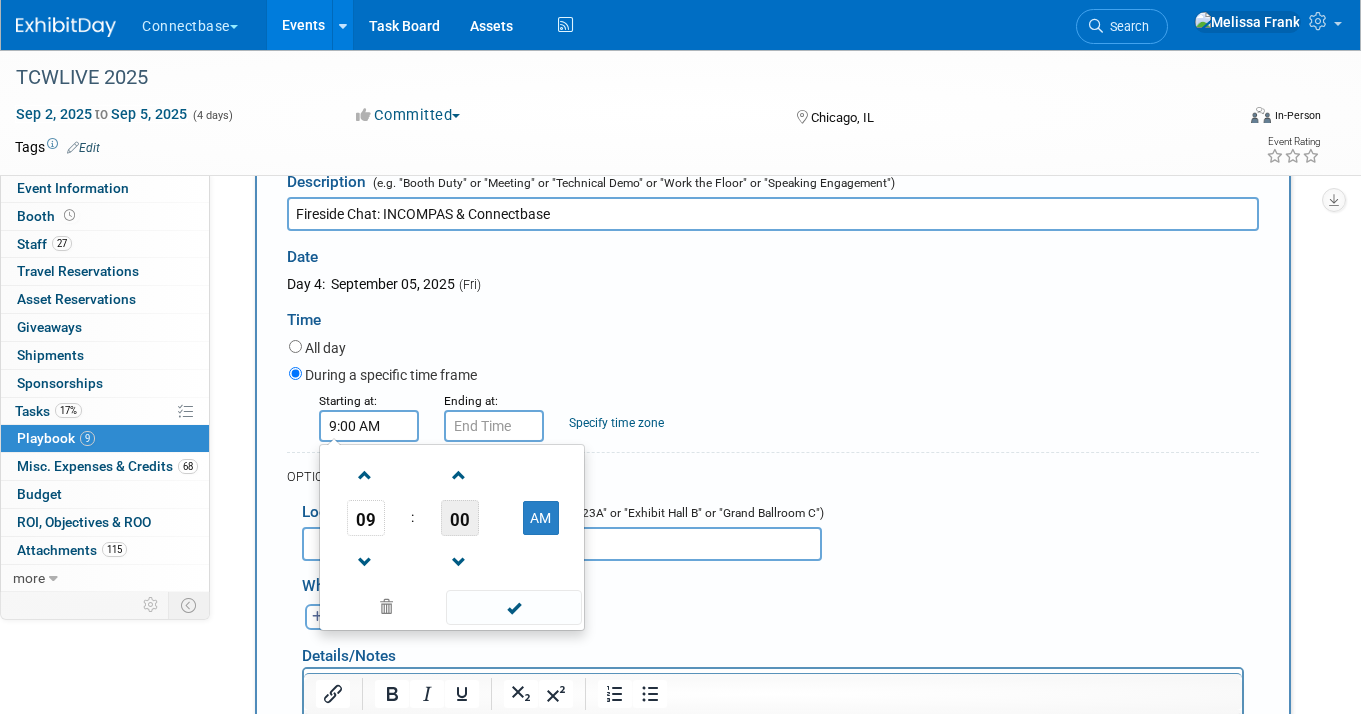 click on "00" at bounding box center (460, 518) 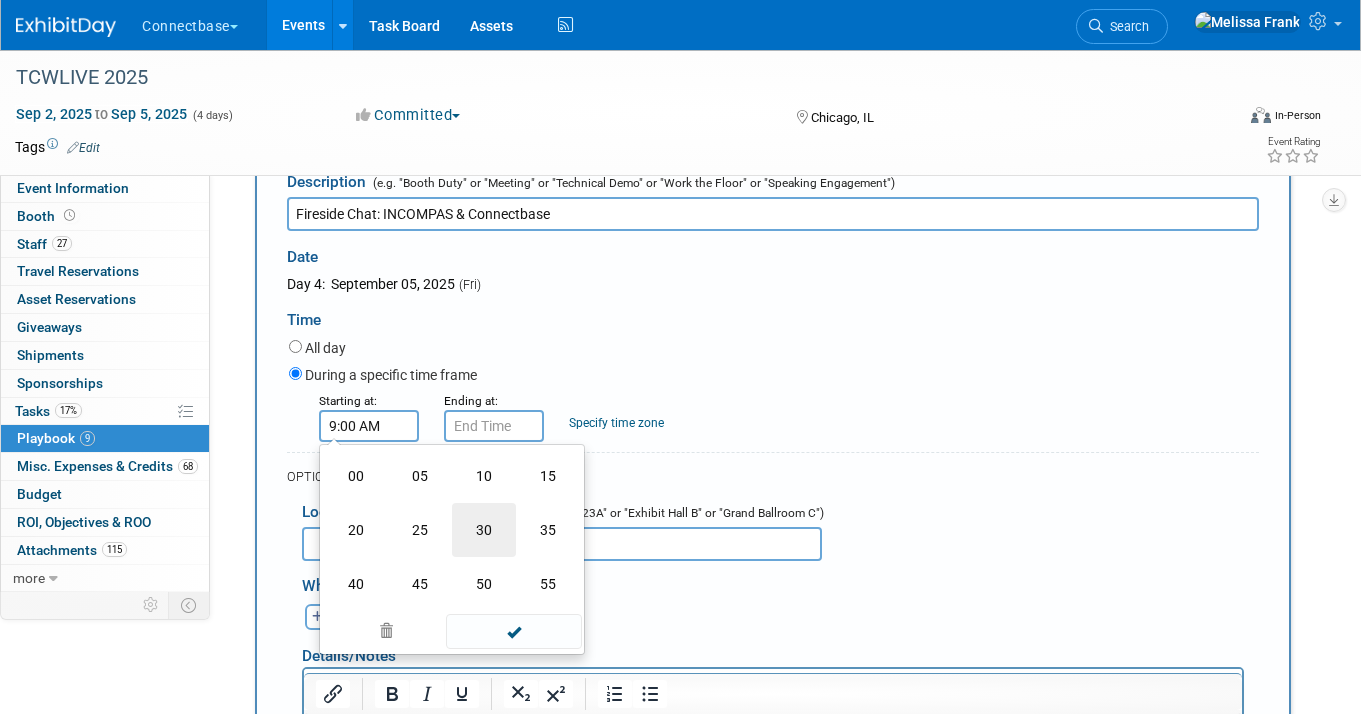 click on "30" at bounding box center [484, 530] 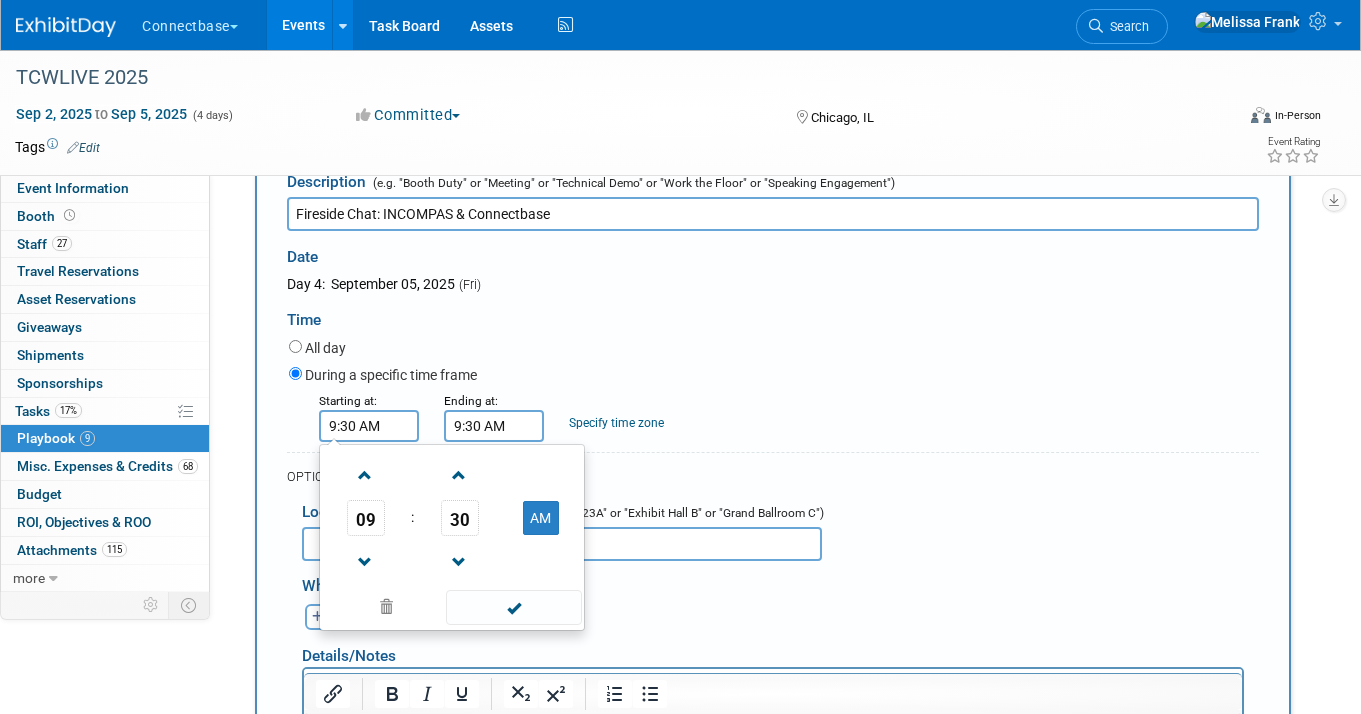 click on "9:30 AM" at bounding box center [494, 426] 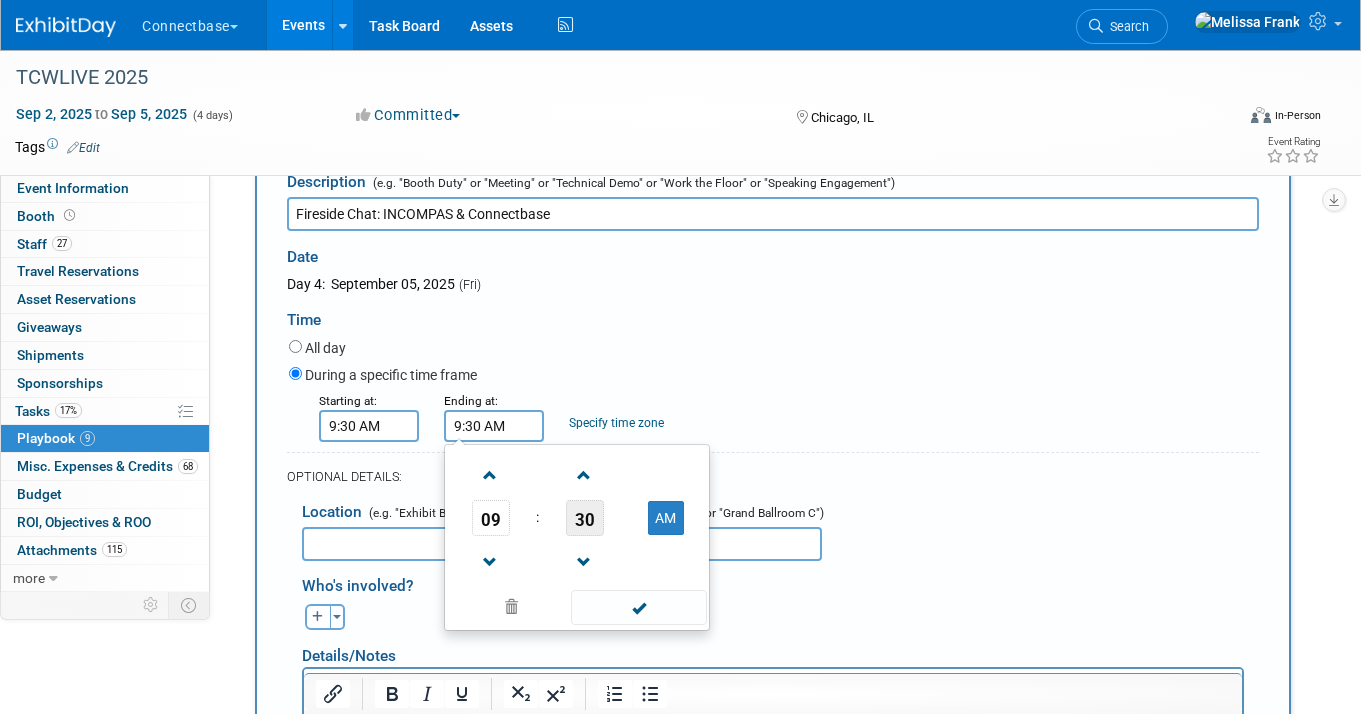 click on "30" at bounding box center (585, 518) 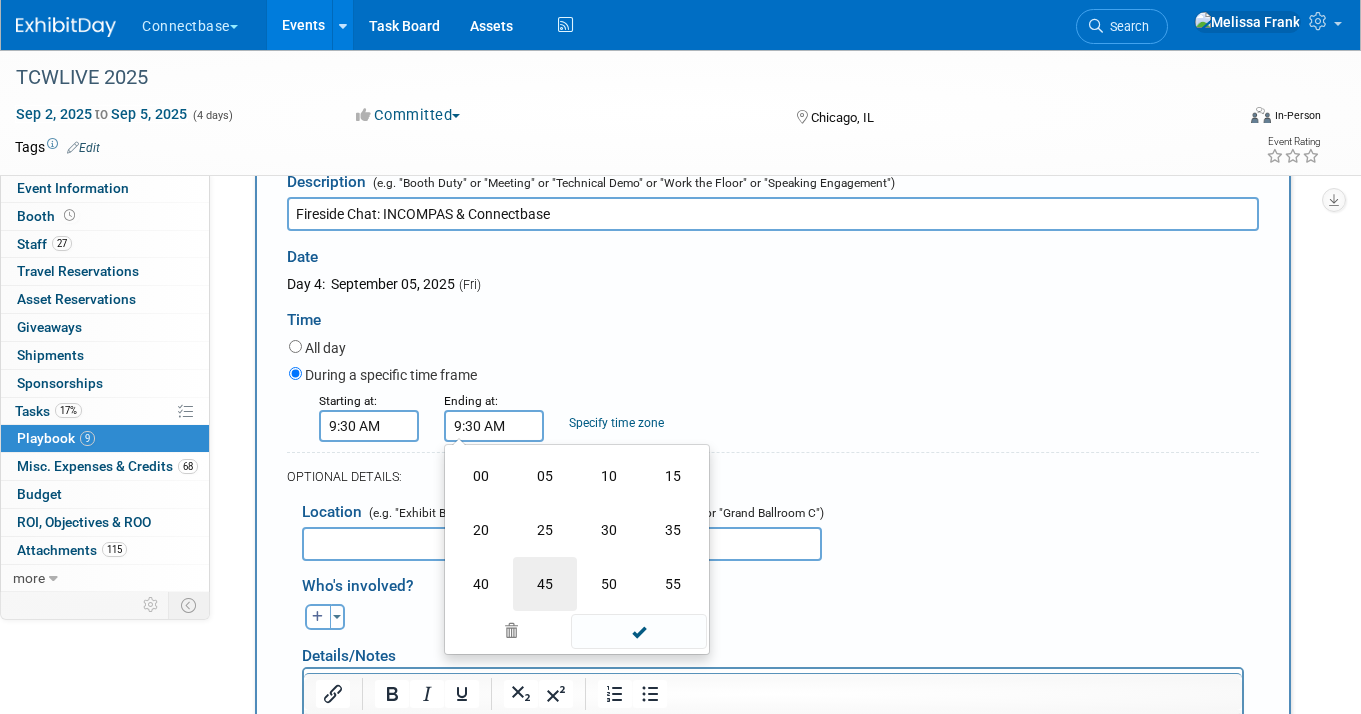 click on "45" at bounding box center (545, 584) 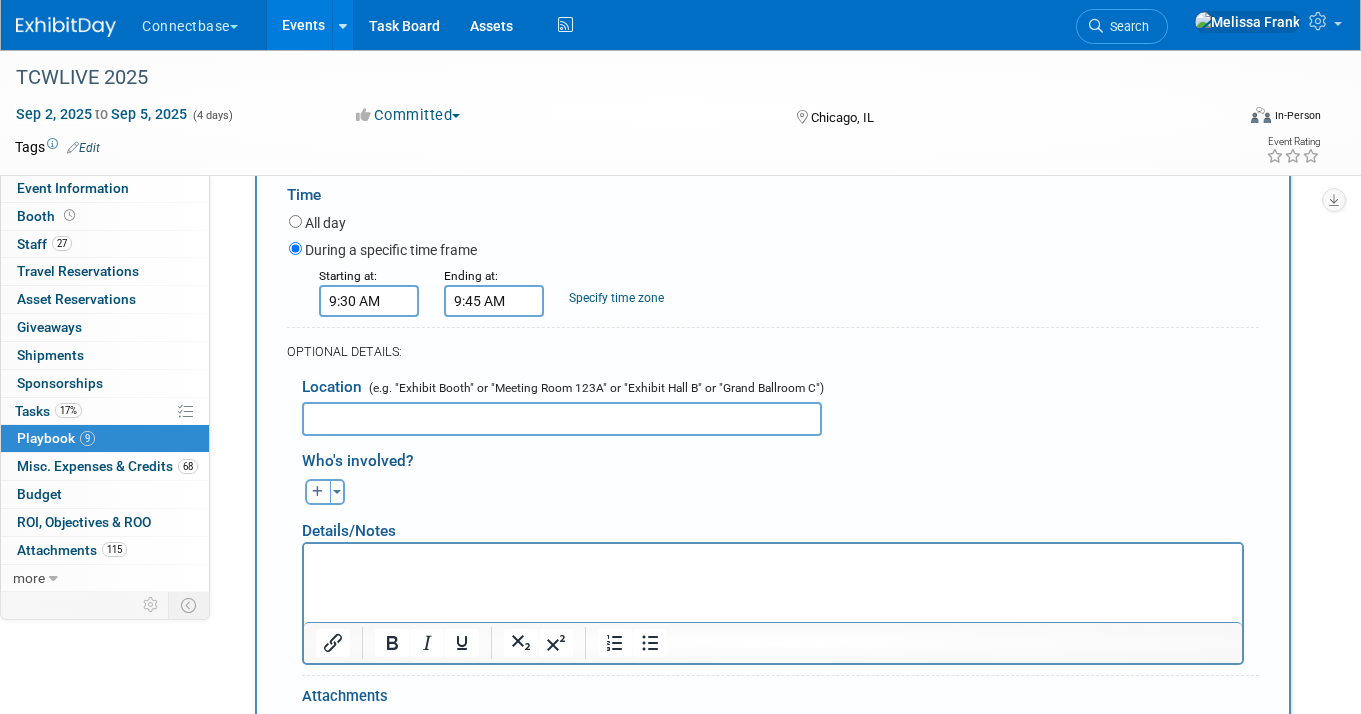 scroll, scrollTop: 4289, scrollLeft: 0, axis: vertical 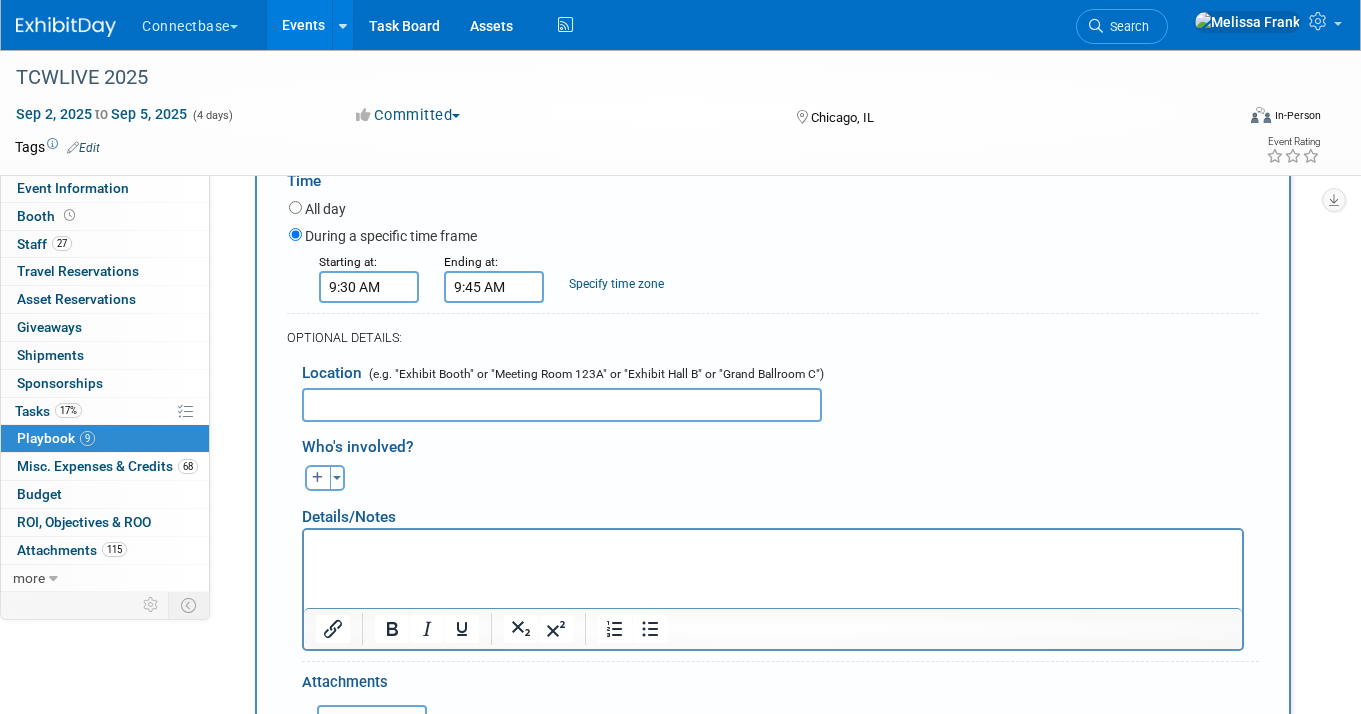click at bounding box center (773, 543) 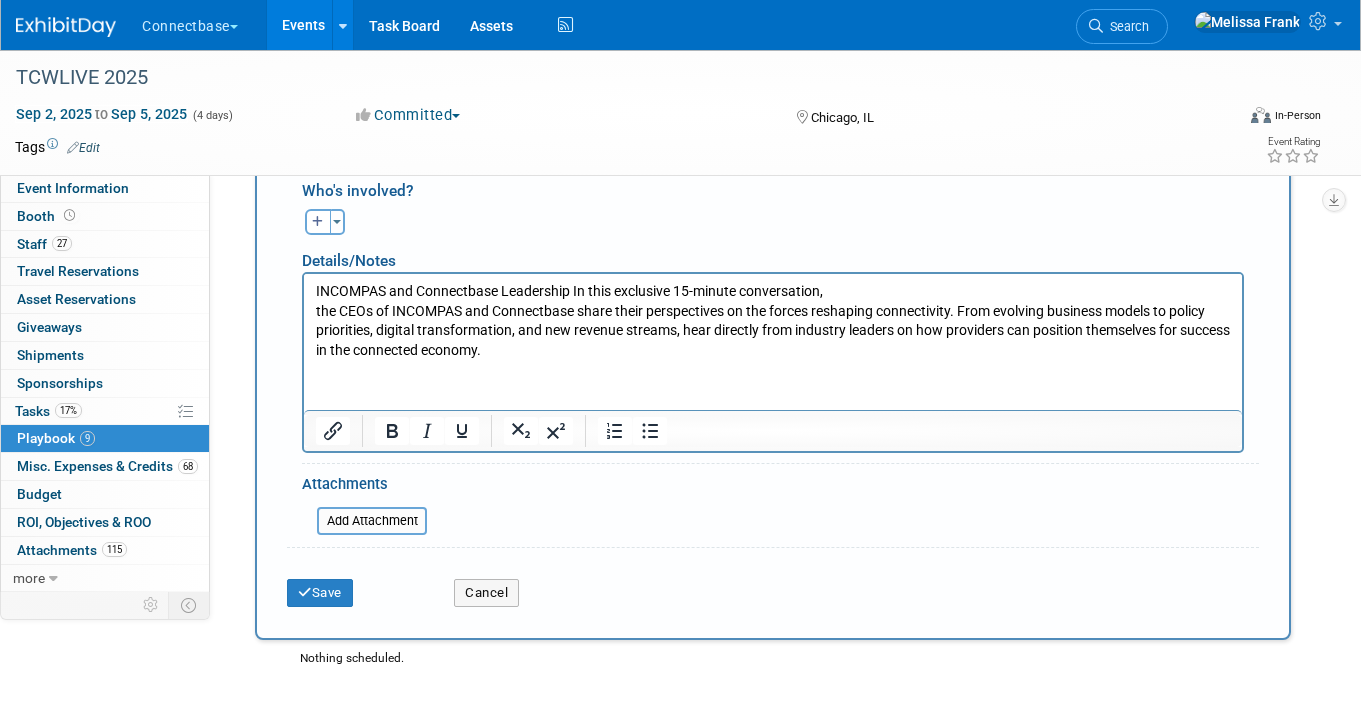 scroll, scrollTop: 4670, scrollLeft: 0, axis: vertical 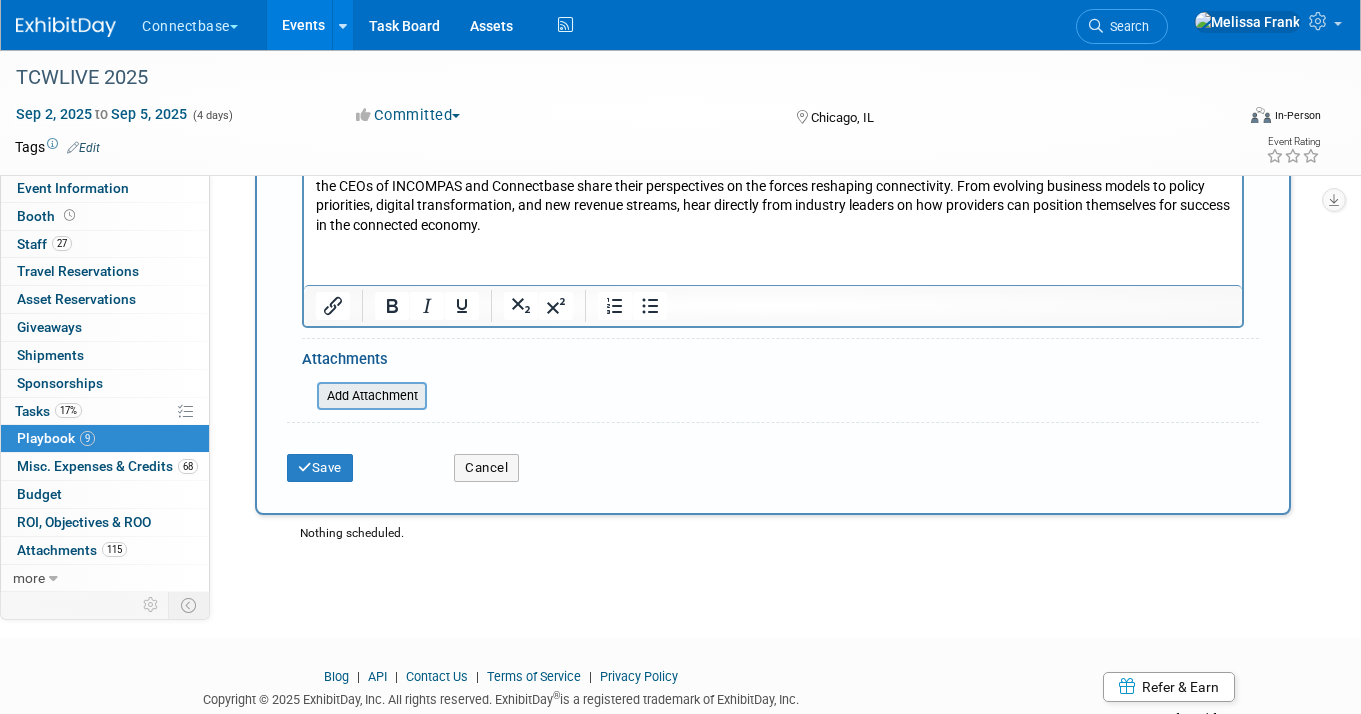 click at bounding box center (306, 396) 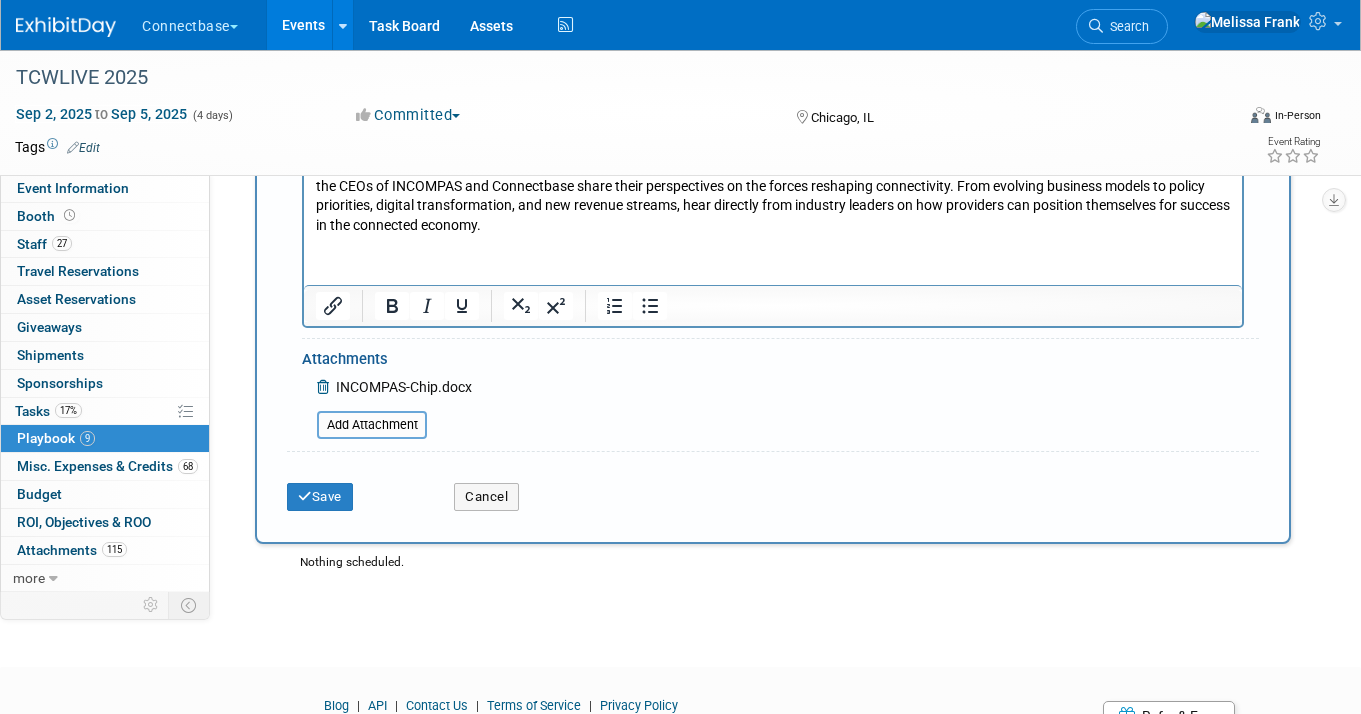 click on "Save" at bounding box center (355, 490) 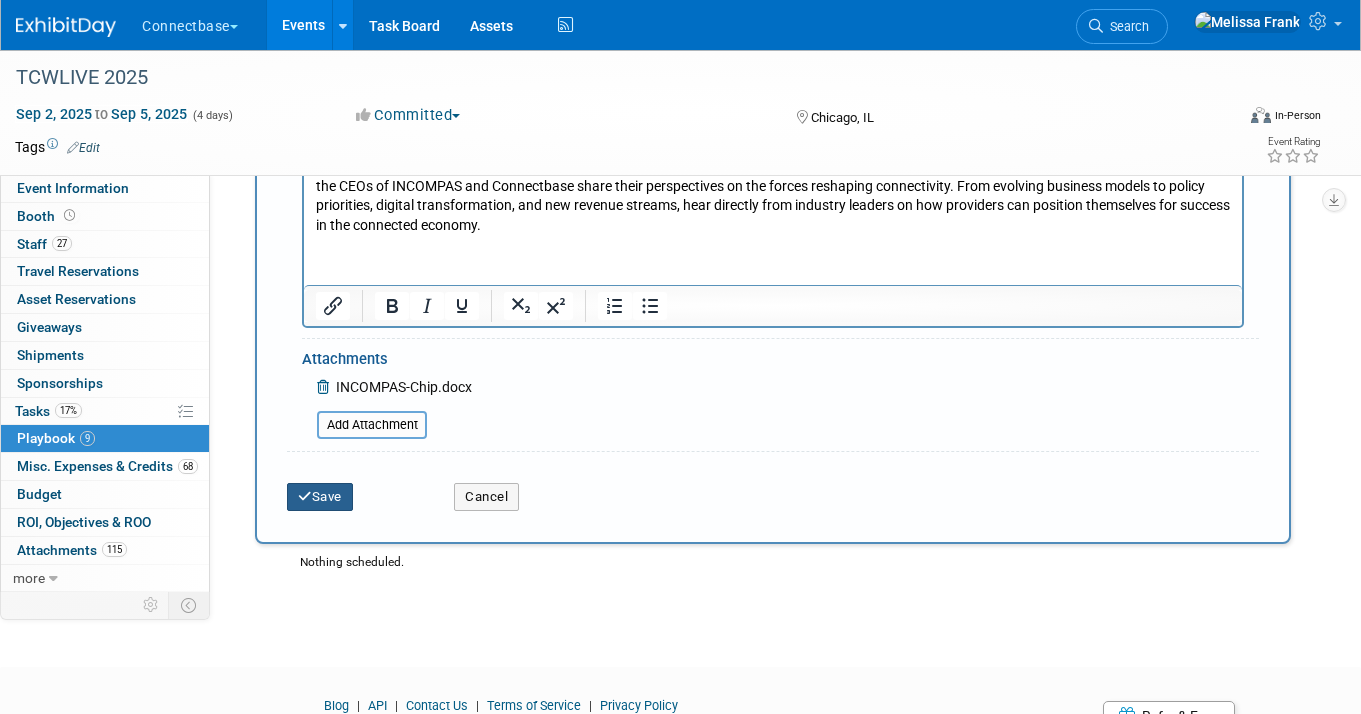 click on "Save" at bounding box center [320, 497] 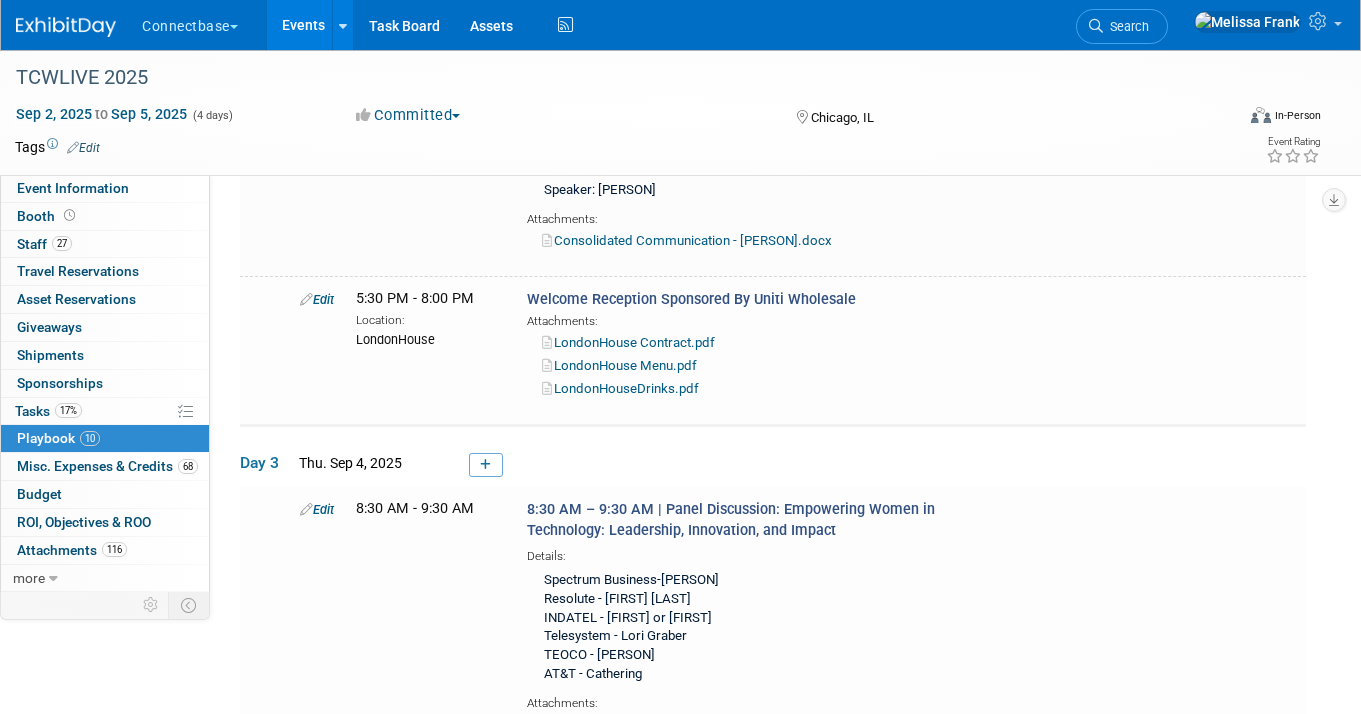 scroll, scrollTop: 2619, scrollLeft: 0, axis: vertical 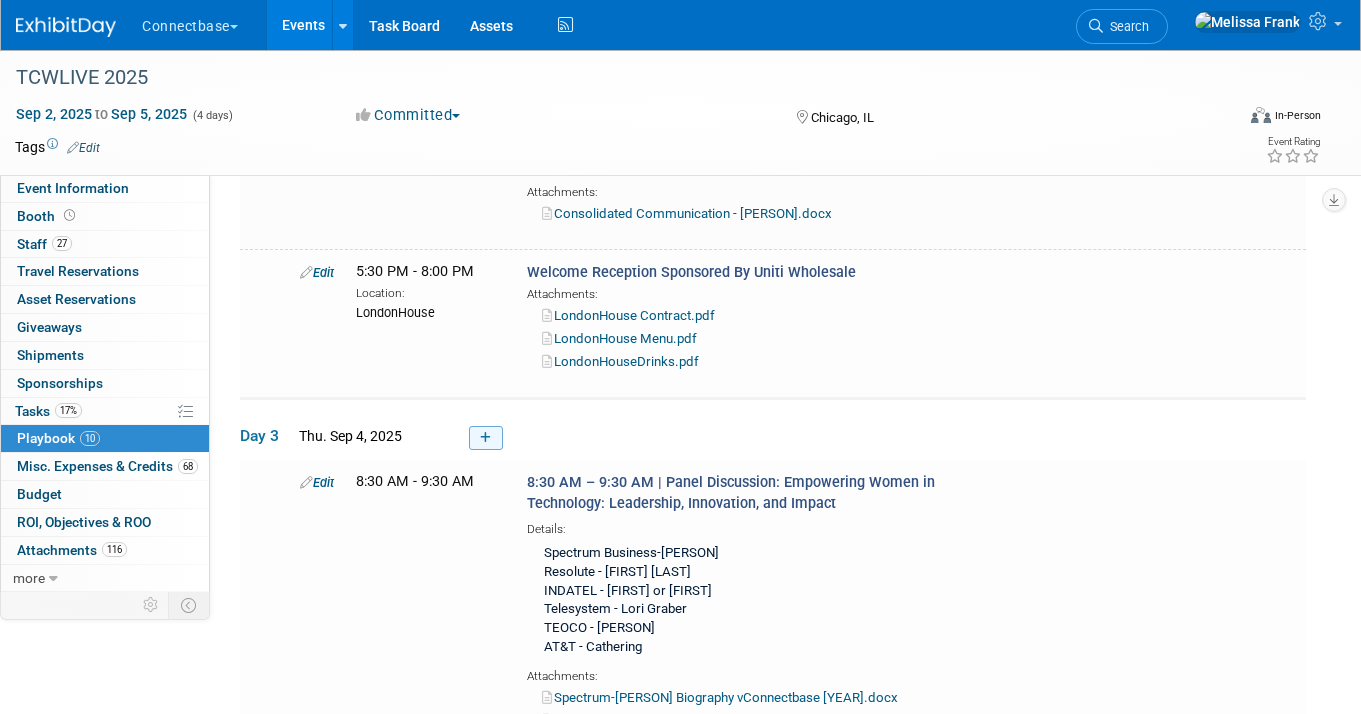 click at bounding box center [485, 438] 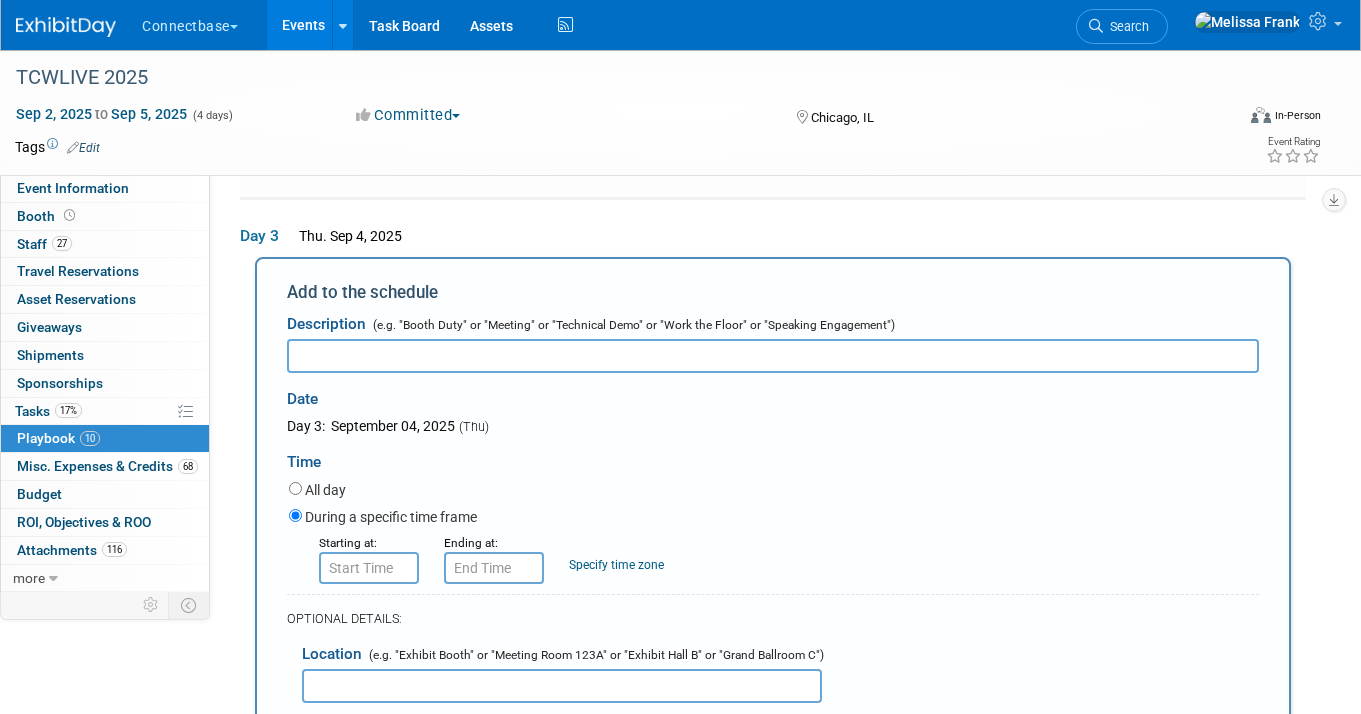 scroll, scrollTop: 0, scrollLeft: 0, axis: both 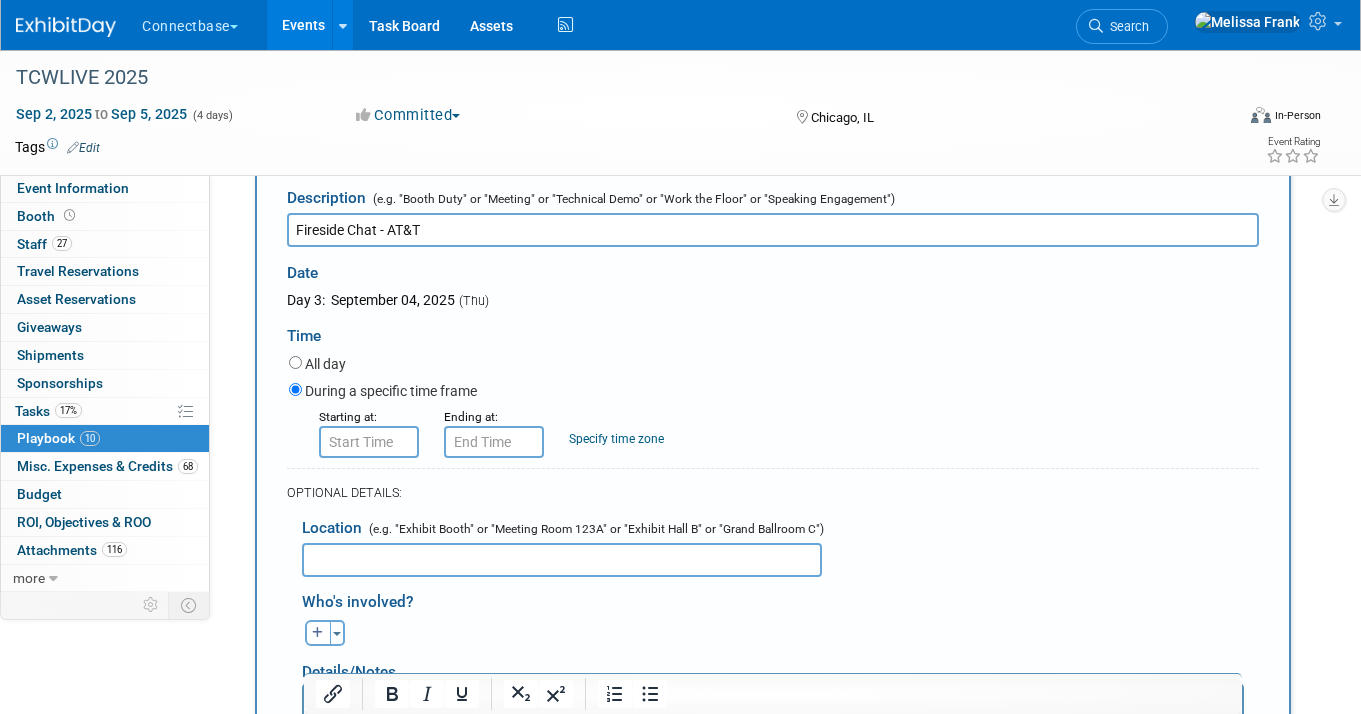 type on "Fireside Chat - AT&T" 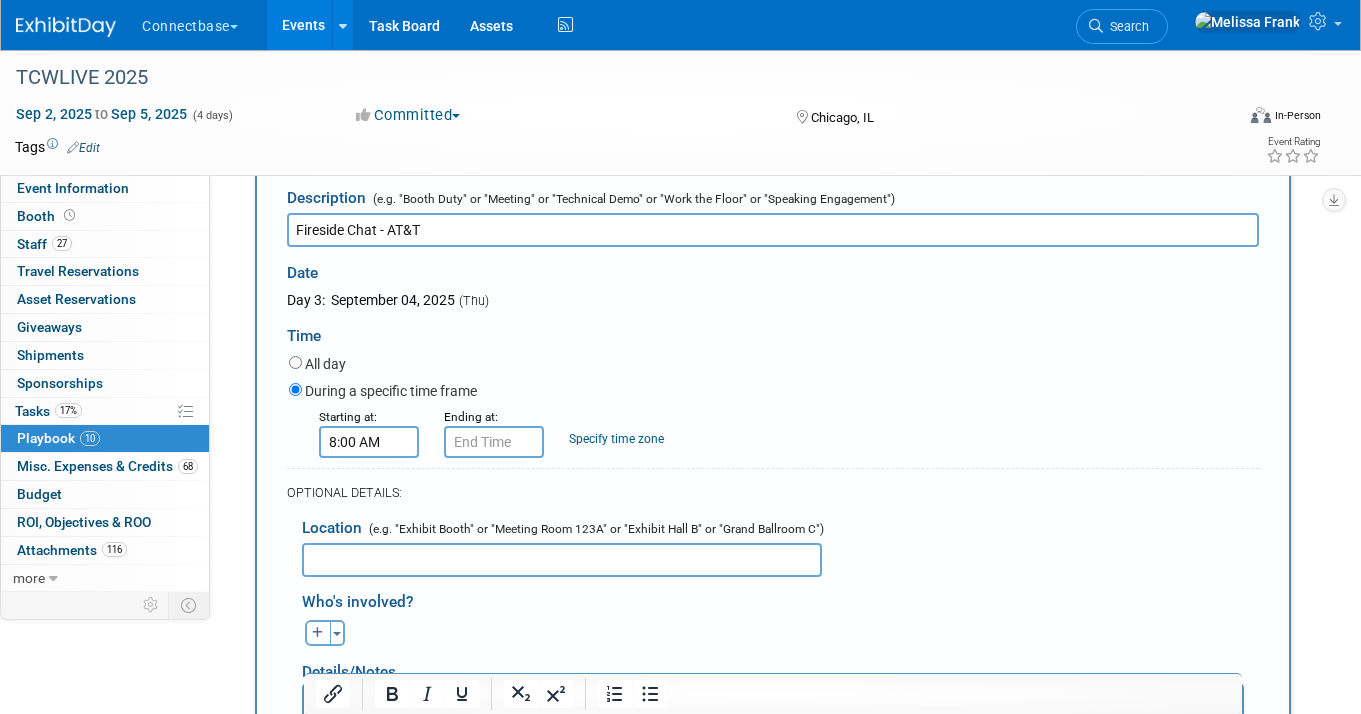 click on "8:00 AM" at bounding box center (369, 442) 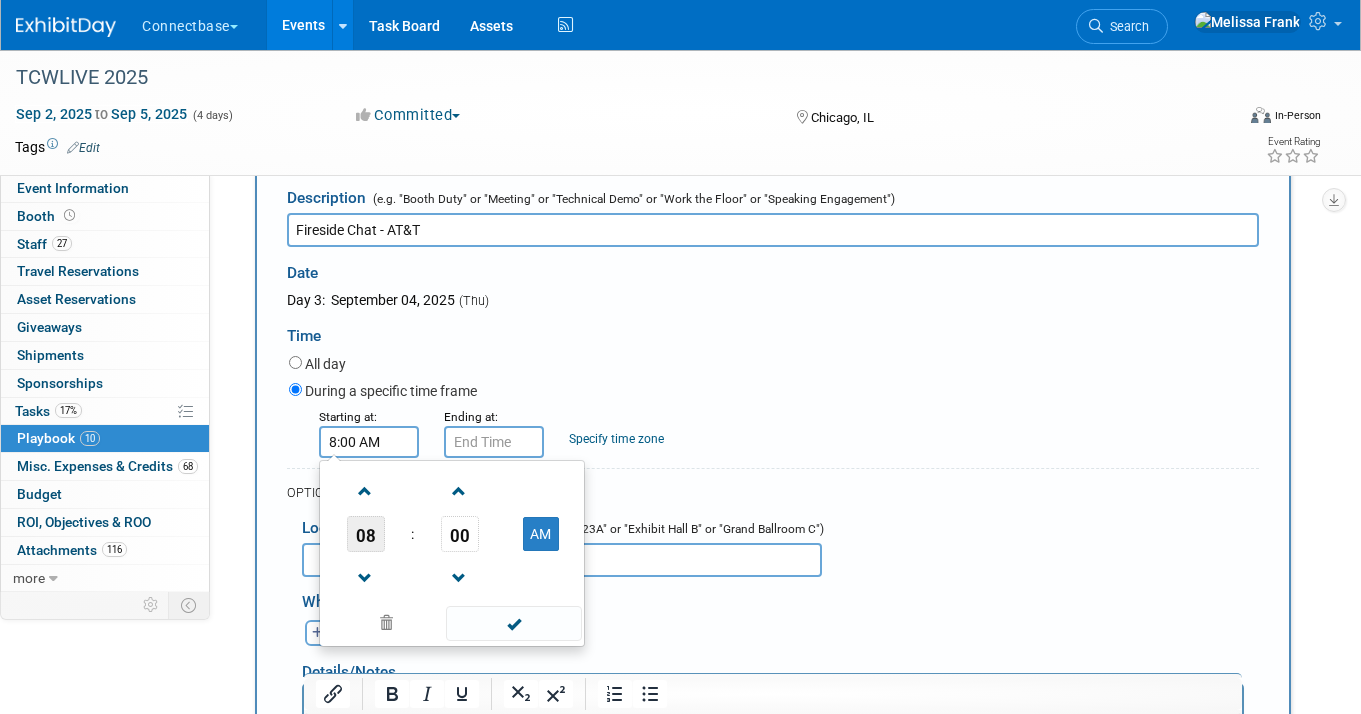 click on "08" at bounding box center (366, 534) 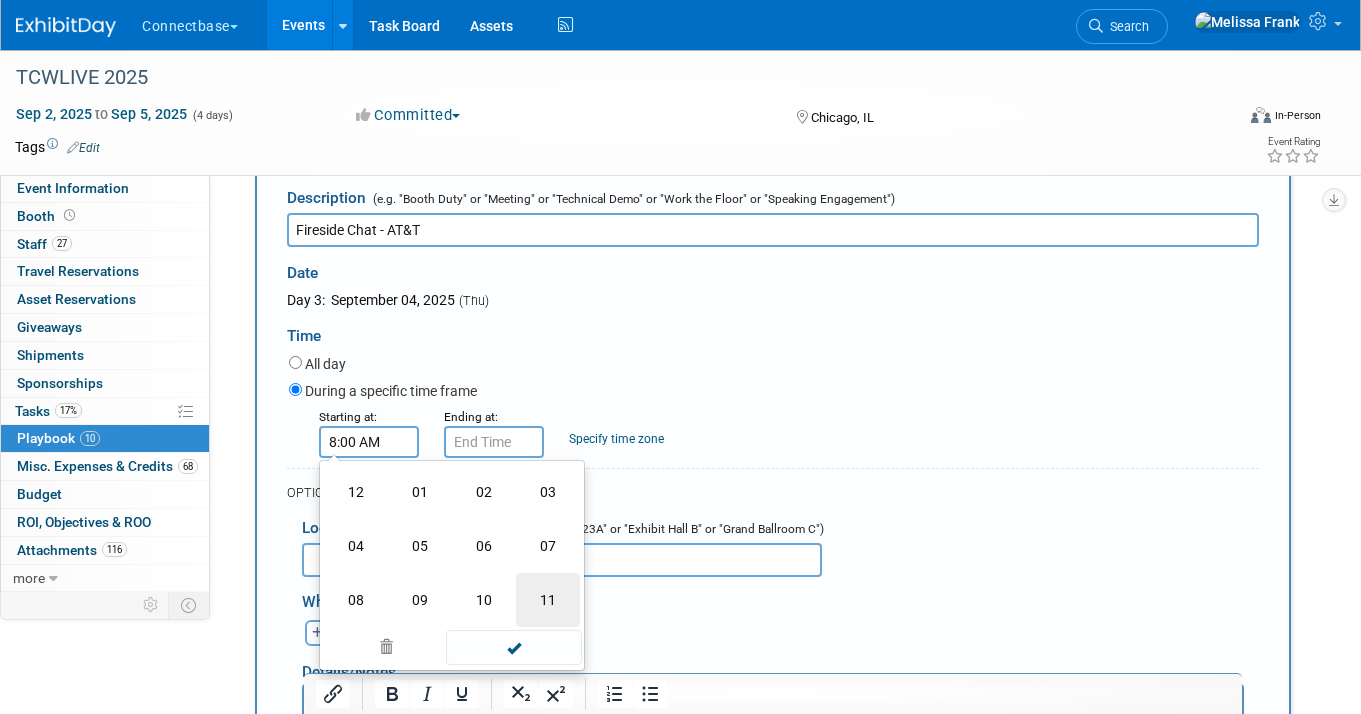 click on "11" at bounding box center [548, 600] 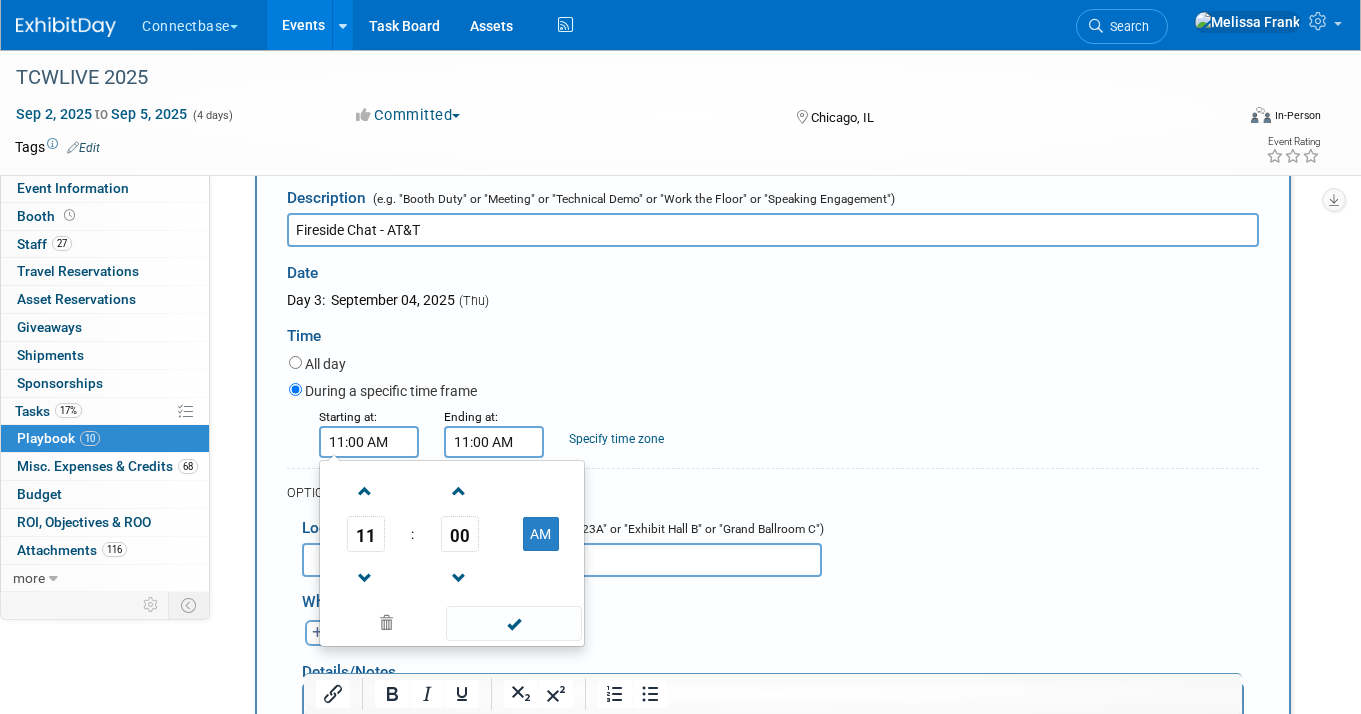 click on "11:00 AM" at bounding box center (494, 442) 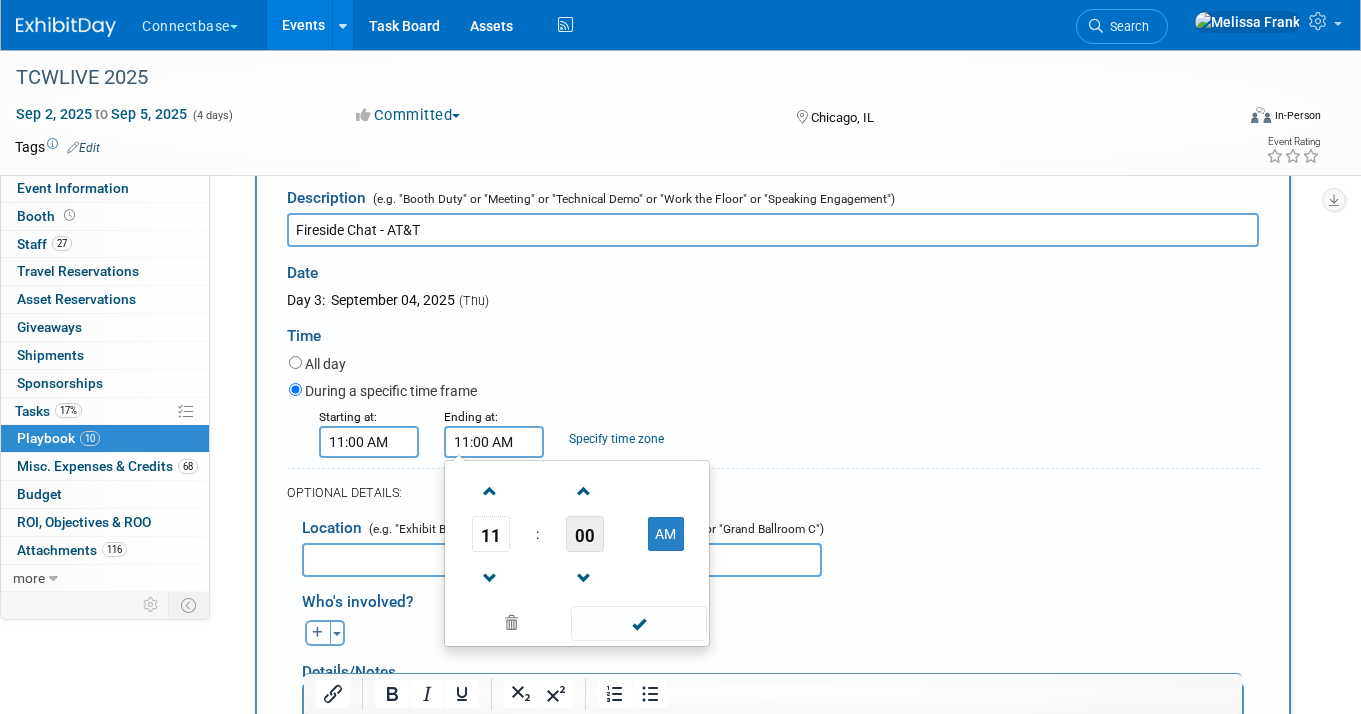 click on "00" at bounding box center (585, 534) 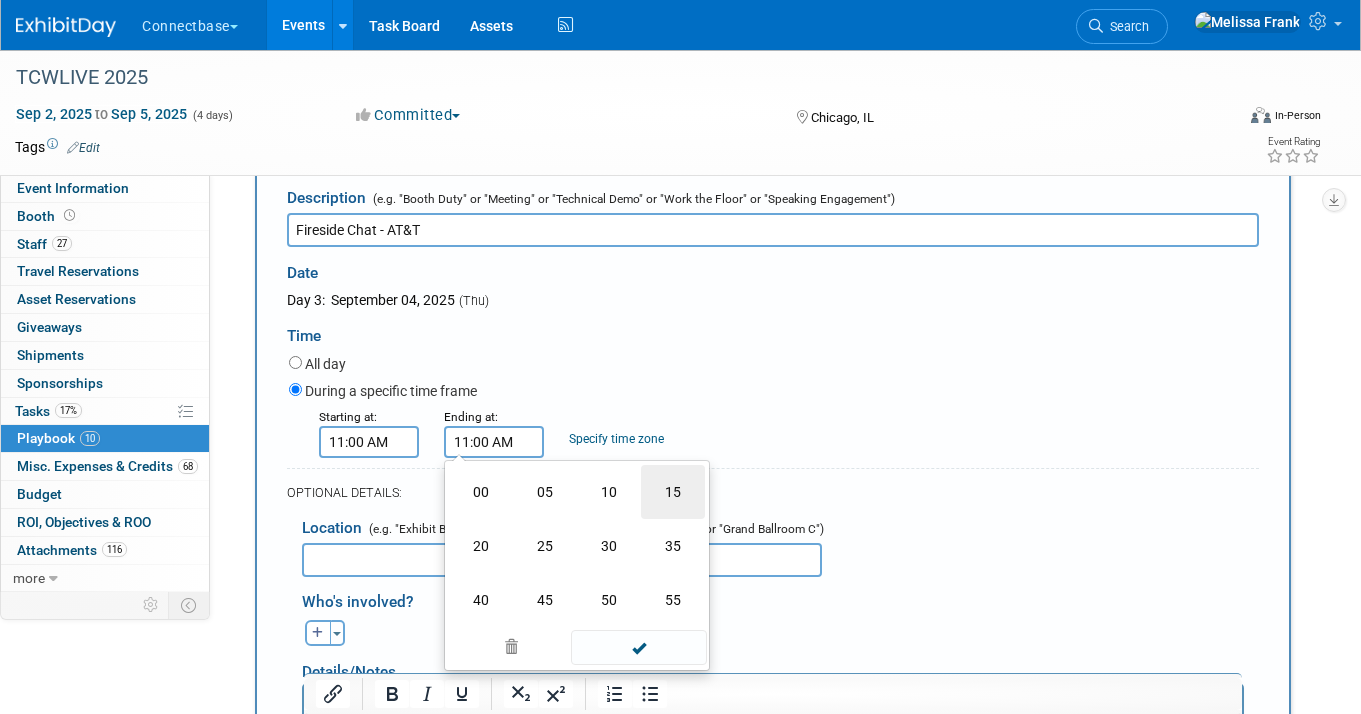 click on "15" at bounding box center (673, 492) 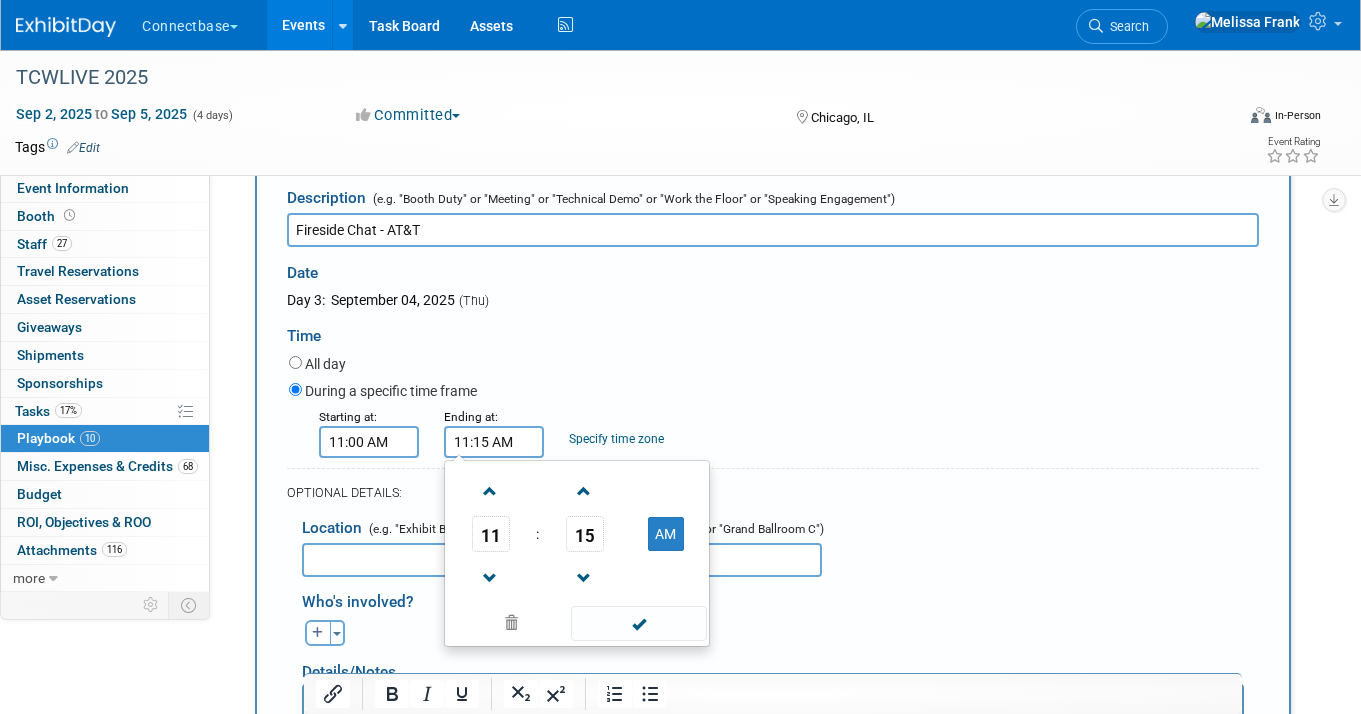 click on "All day" at bounding box center [774, 365] 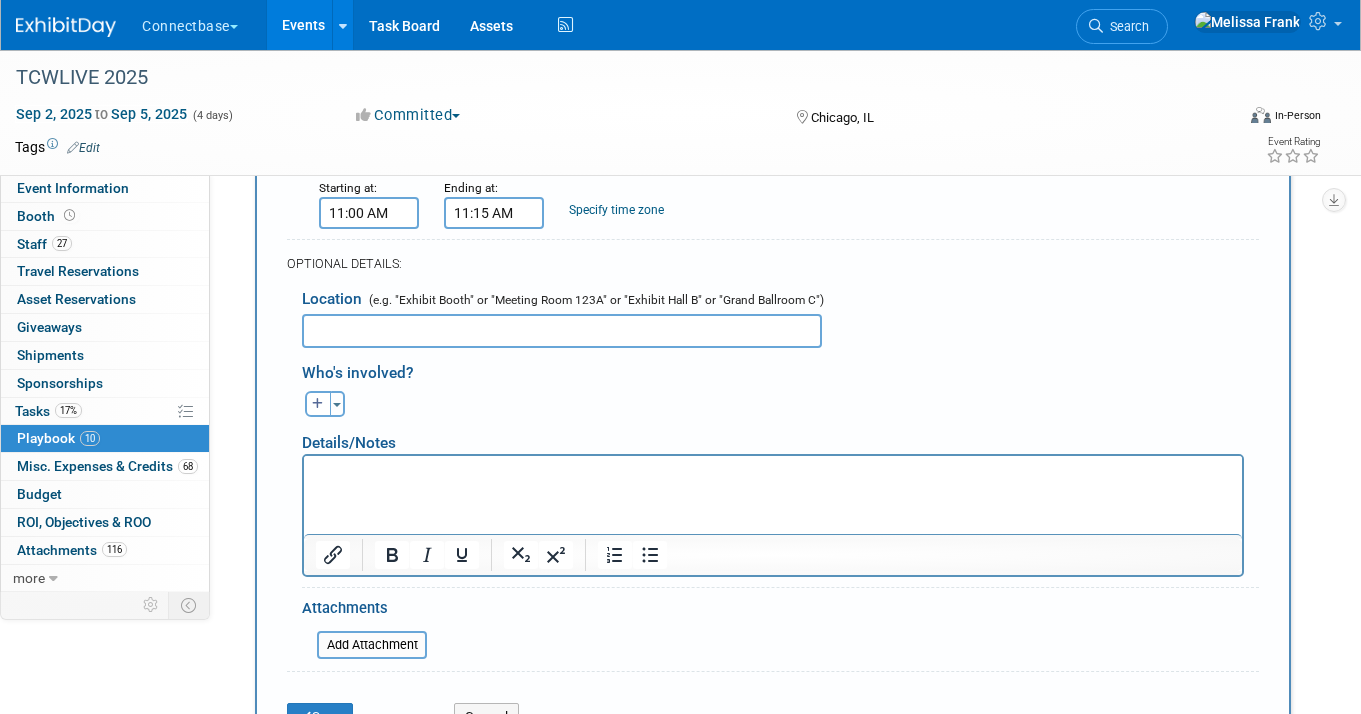 scroll, scrollTop: 3254, scrollLeft: 0, axis: vertical 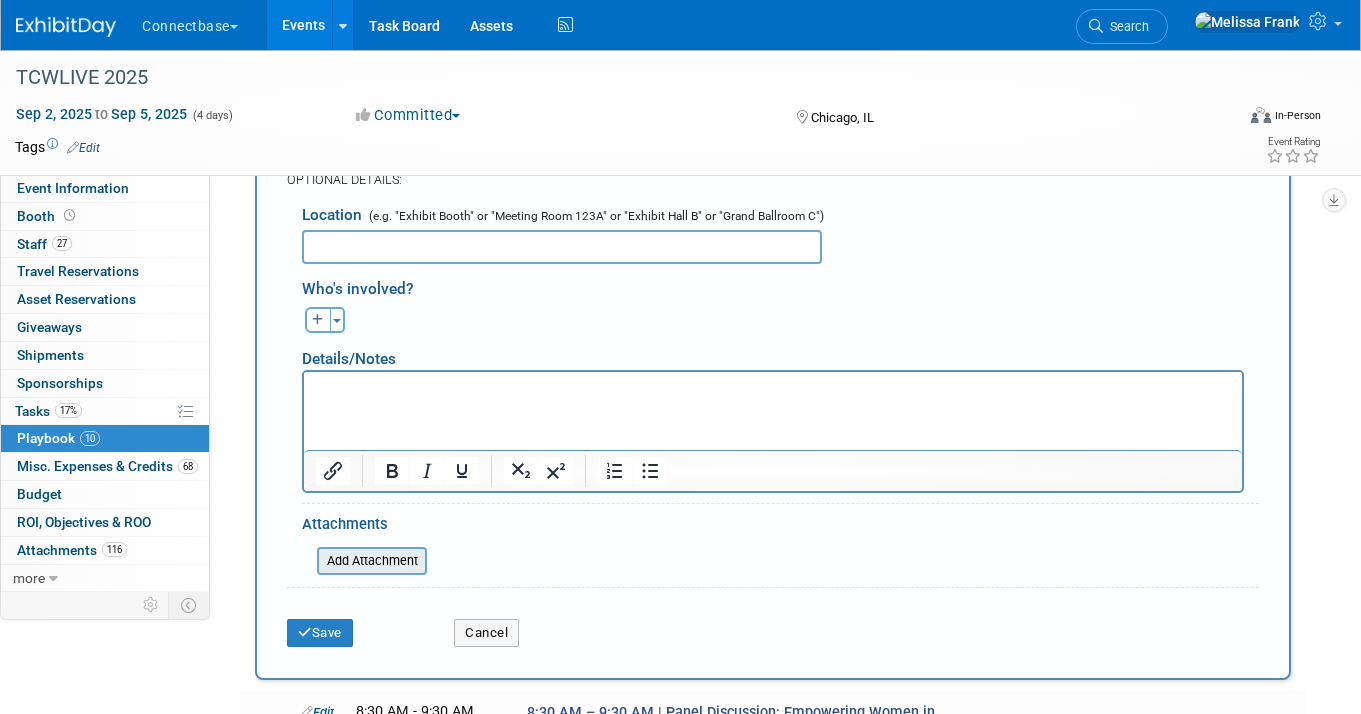 click at bounding box center (306, 561) 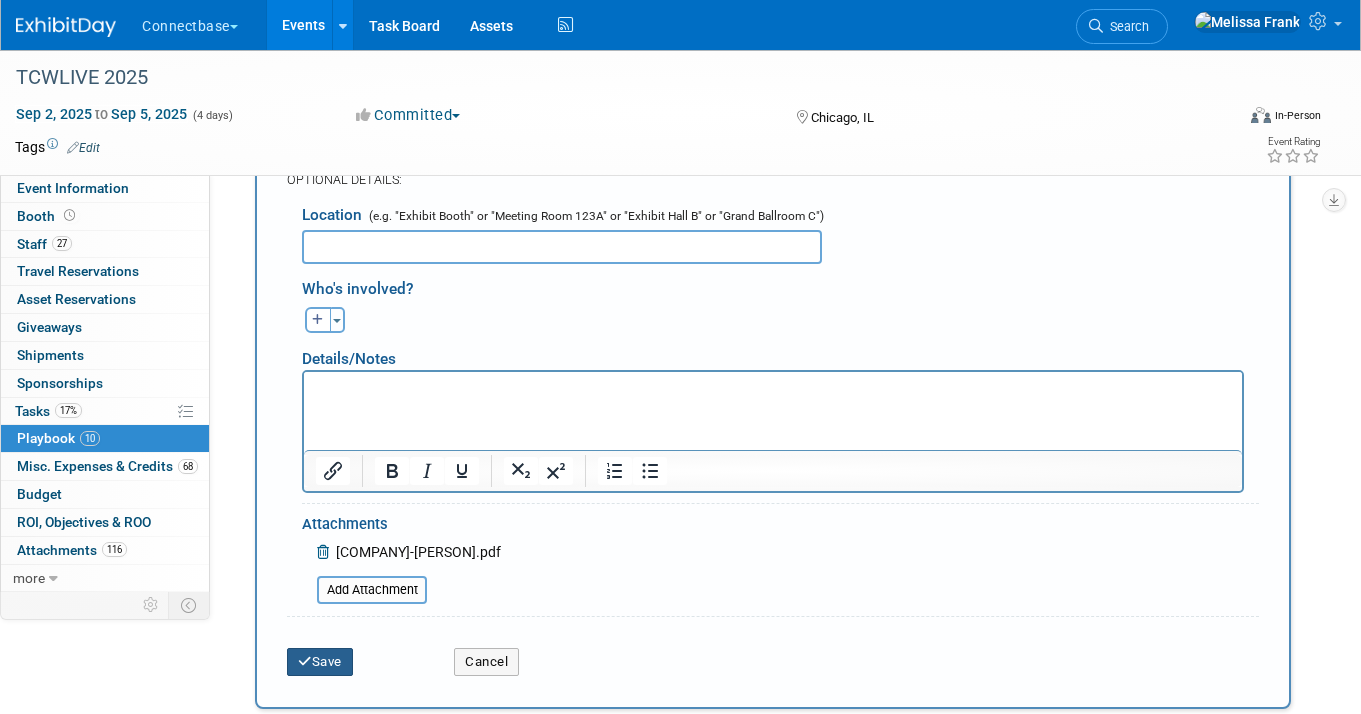 click at bounding box center (305, 661) 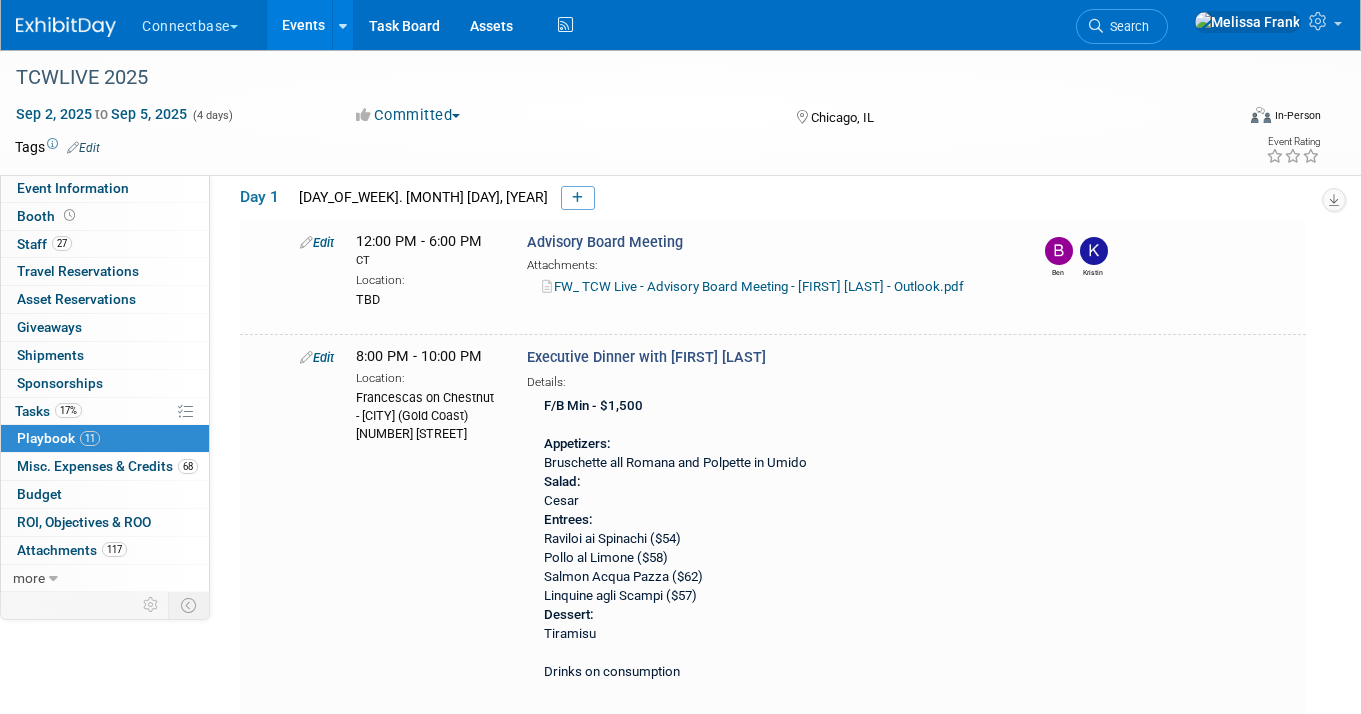 scroll, scrollTop: 3151, scrollLeft: 0, axis: vertical 